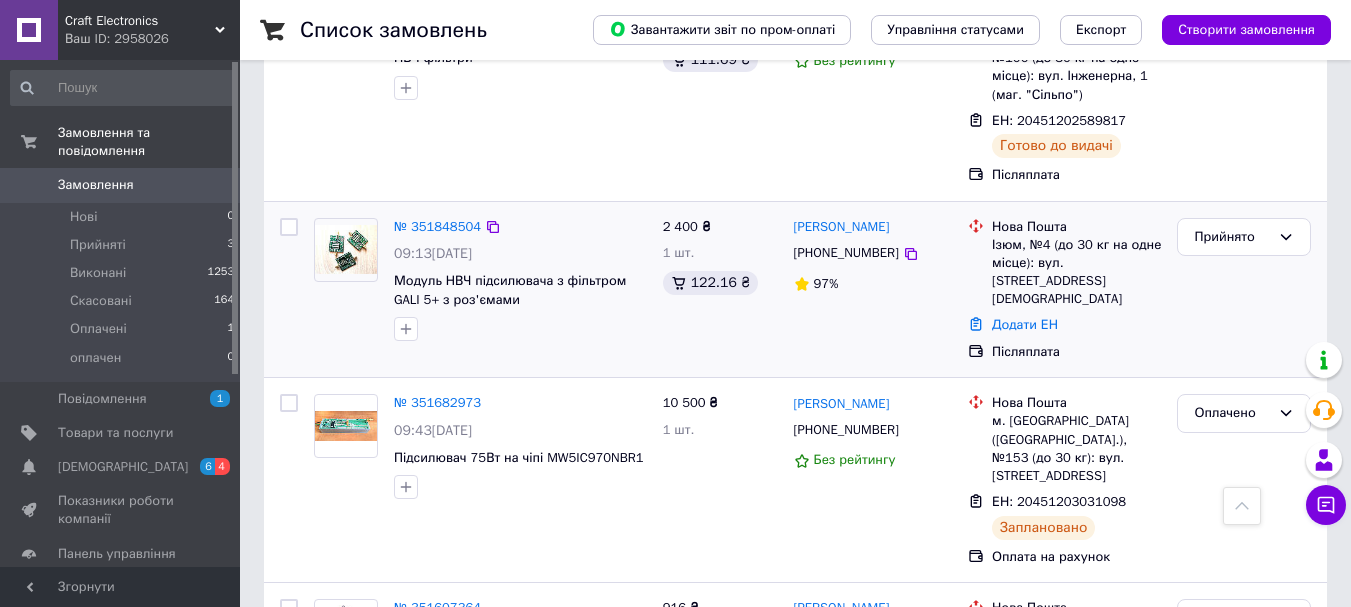 scroll, scrollTop: 667, scrollLeft: 0, axis: vertical 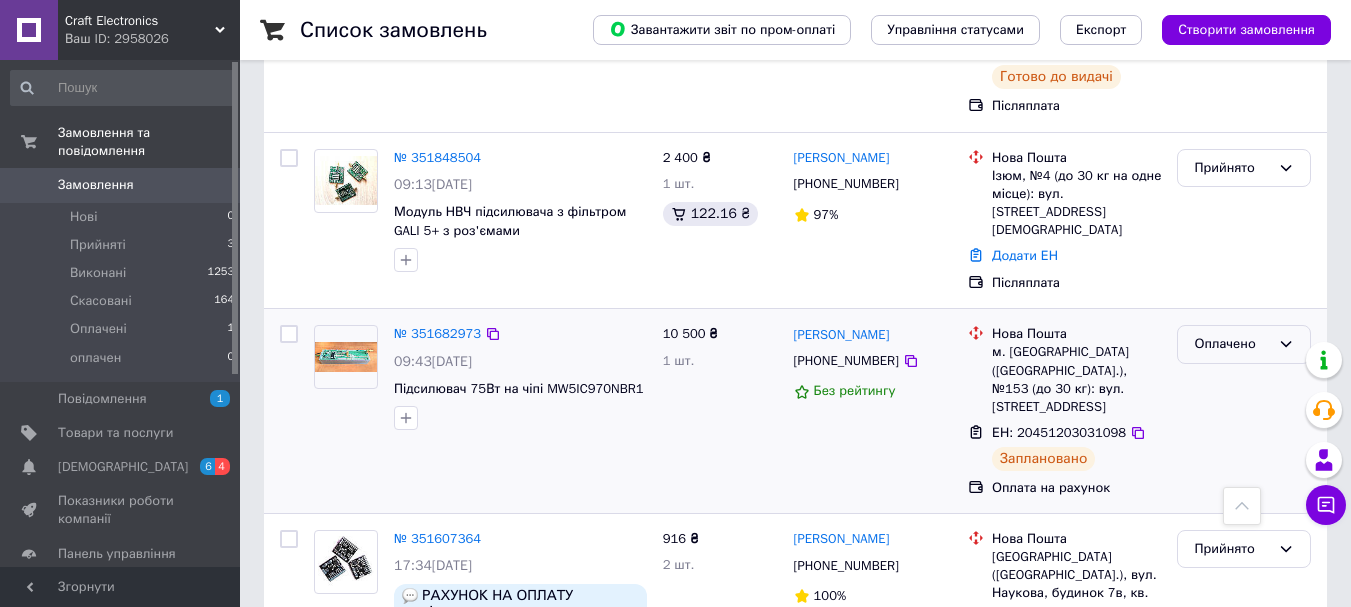 click on "Оплачено" at bounding box center [1232, 344] 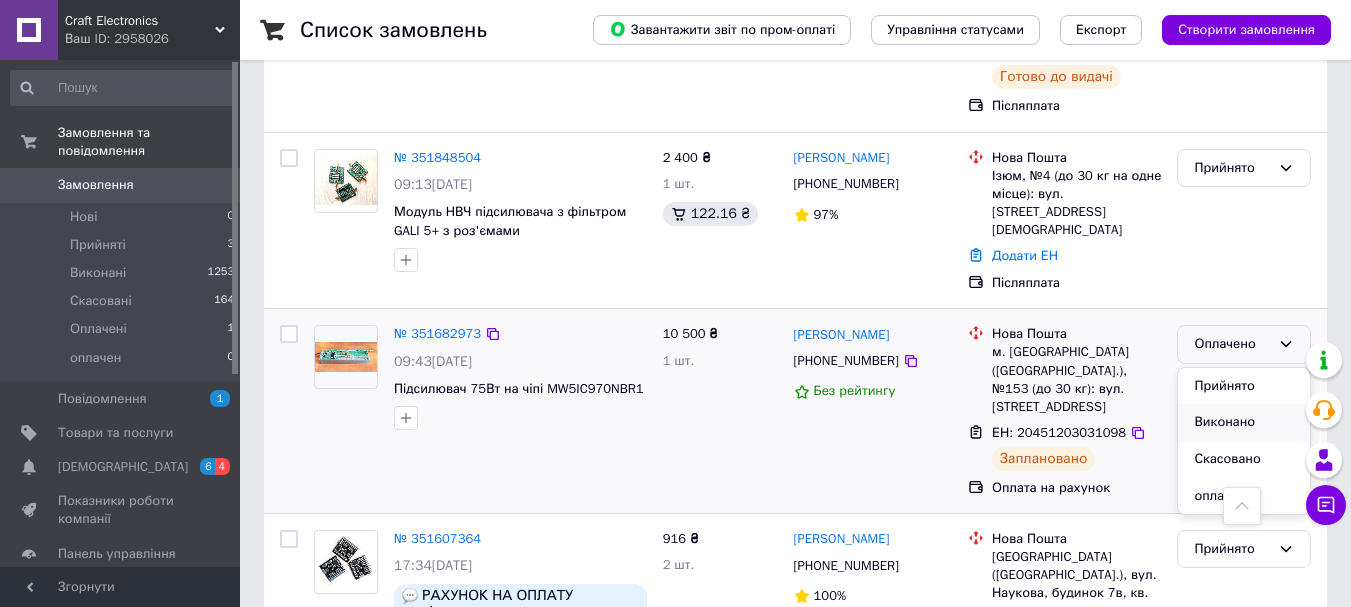 click on "Виконано" at bounding box center [1244, 422] 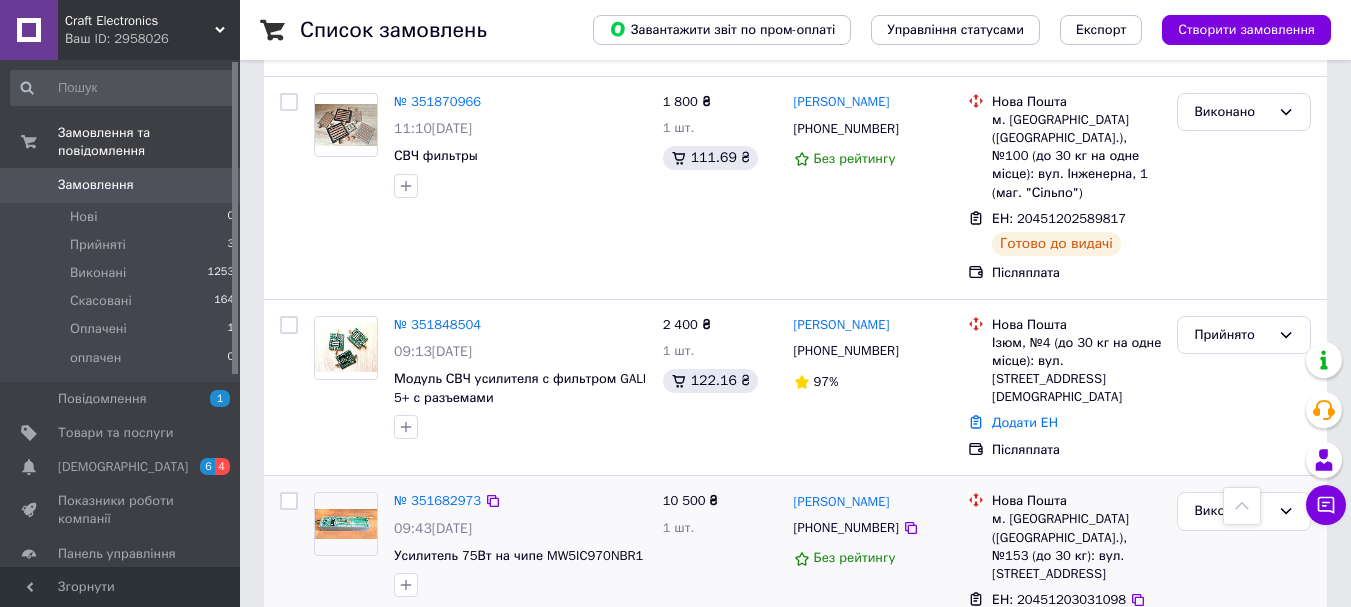 scroll, scrollTop: 667, scrollLeft: 0, axis: vertical 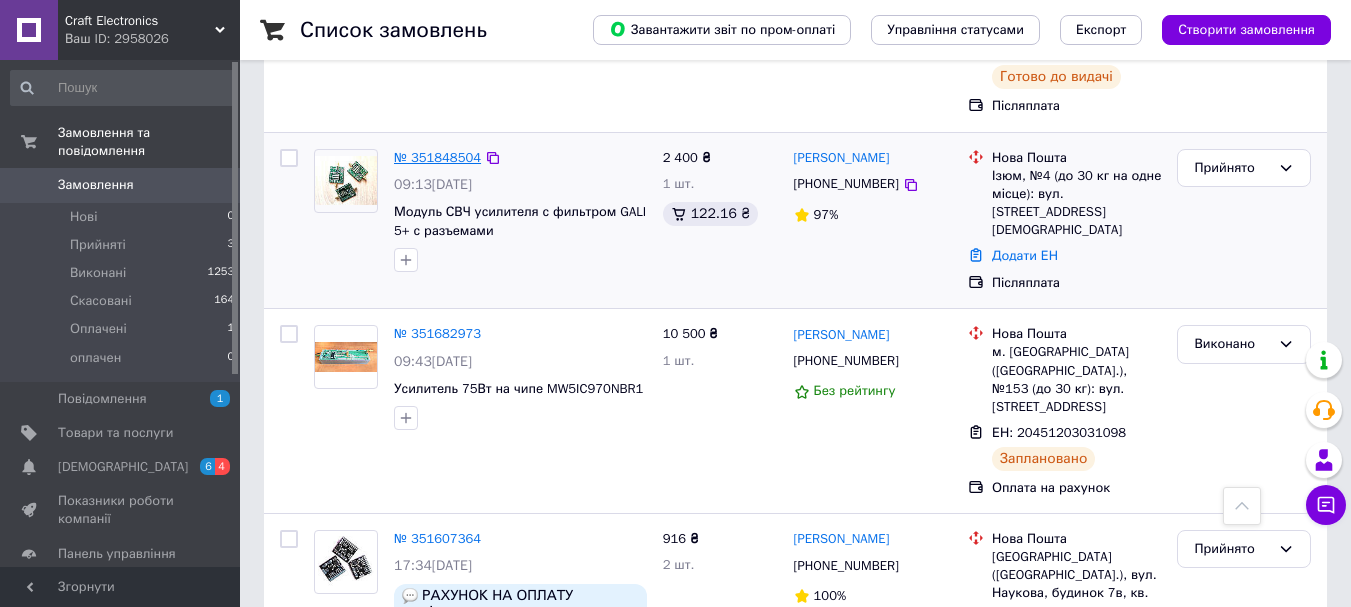 click on "№ 351848504" at bounding box center [437, 157] 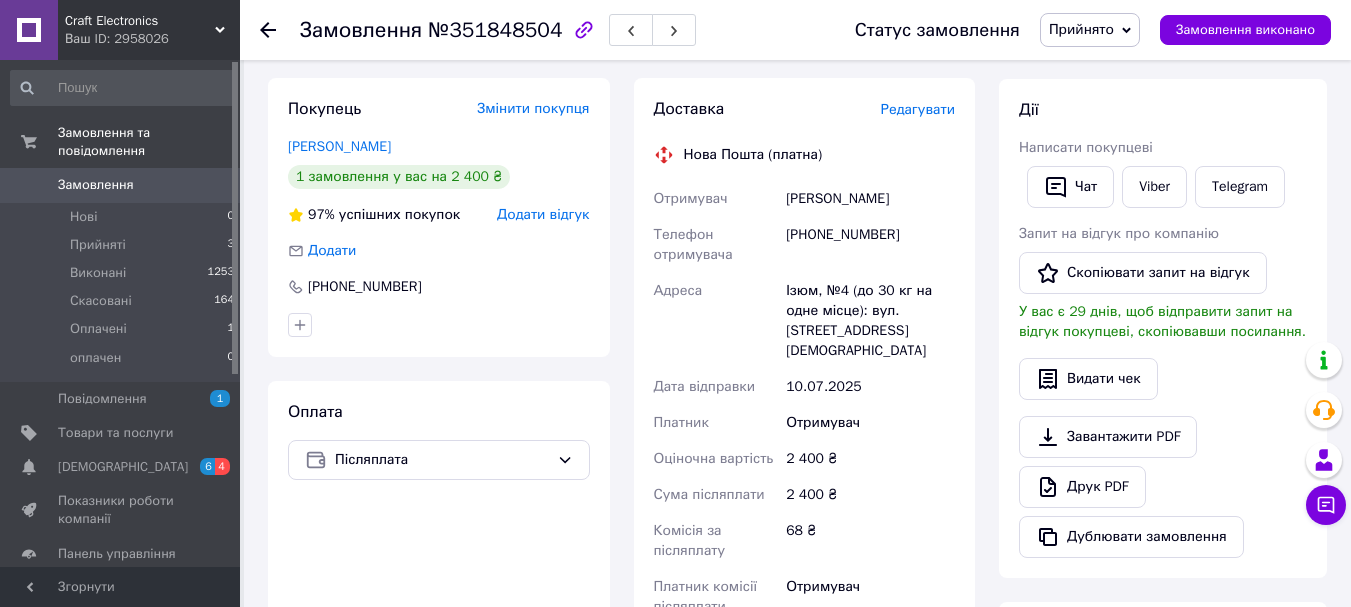 scroll, scrollTop: 333, scrollLeft: 0, axis: vertical 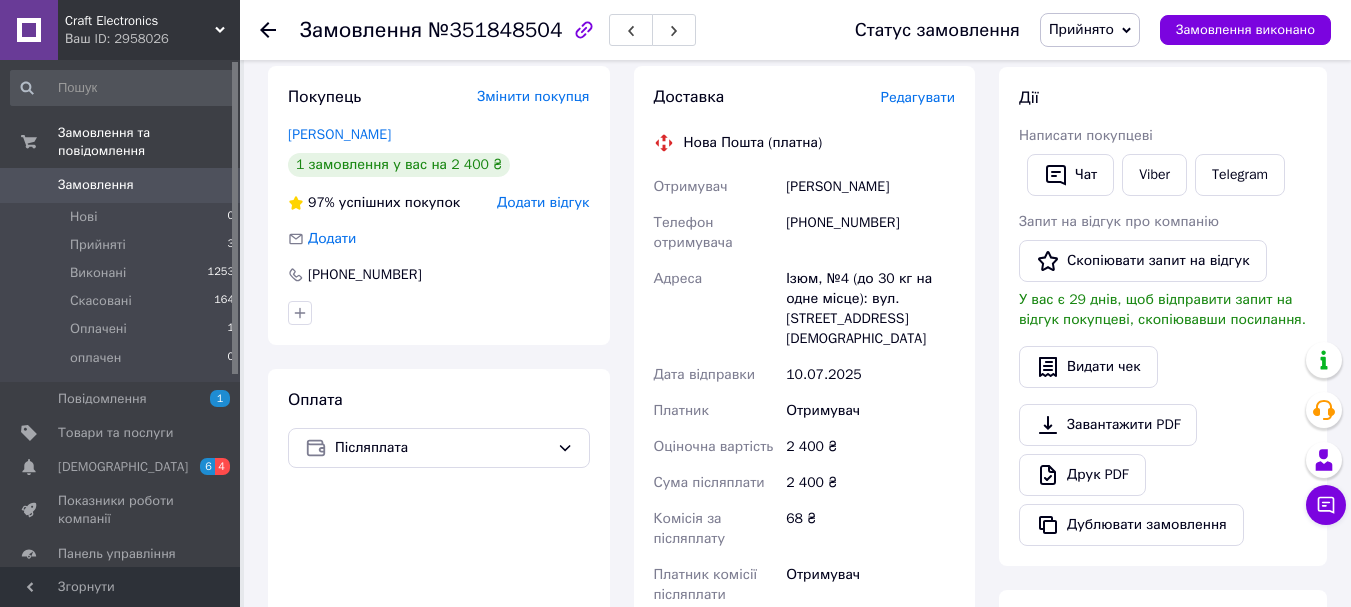 click 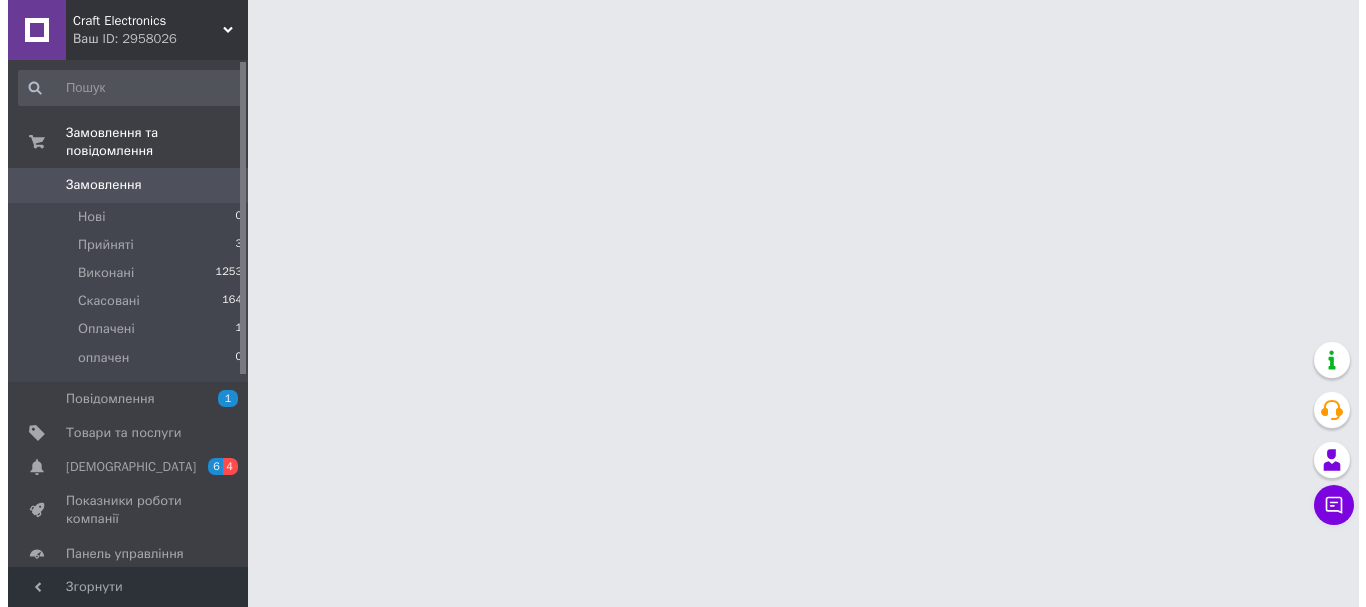 scroll, scrollTop: 0, scrollLeft: 0, axis: both 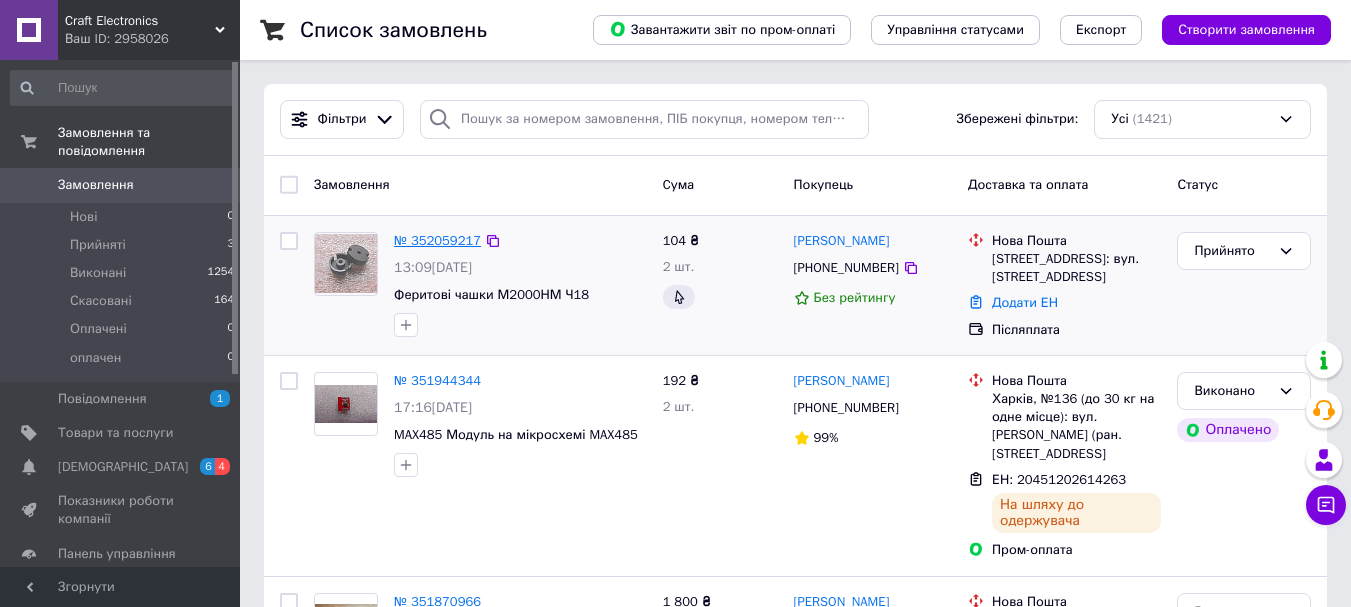 click on "№ 352059217" at bounding box center [437, 240] 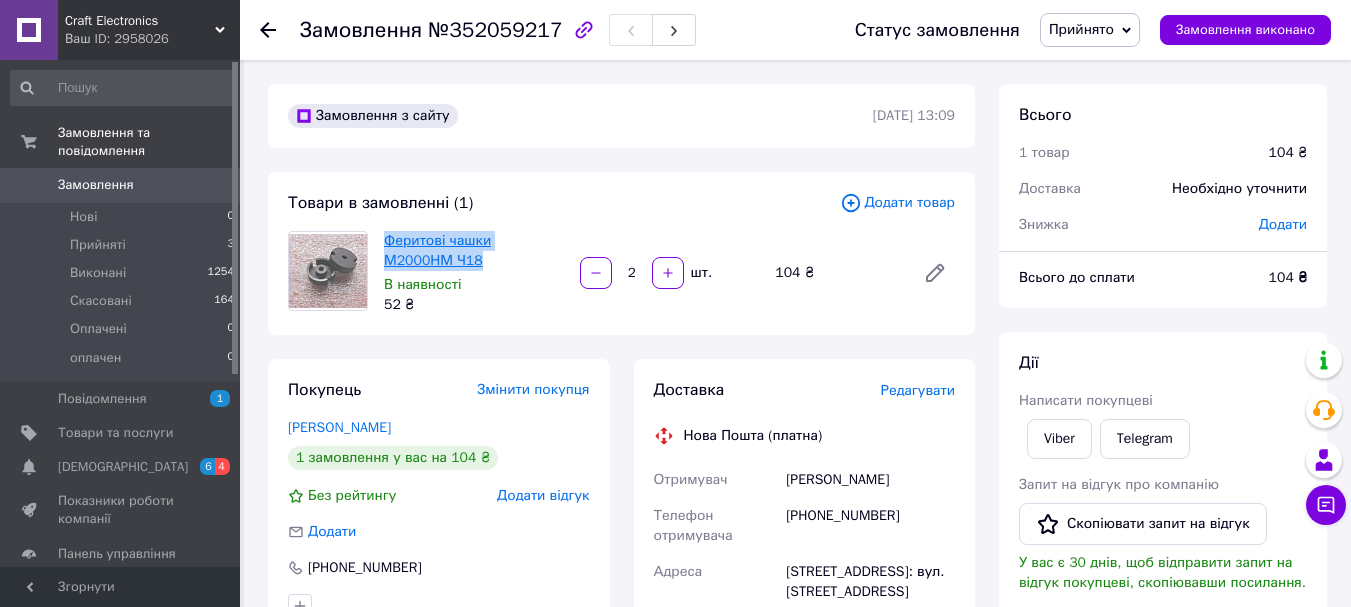 drag, startPoint x: 436, startPoint y: 263, endPoint x: 387, endPoint y: 240, distance: 54.129475 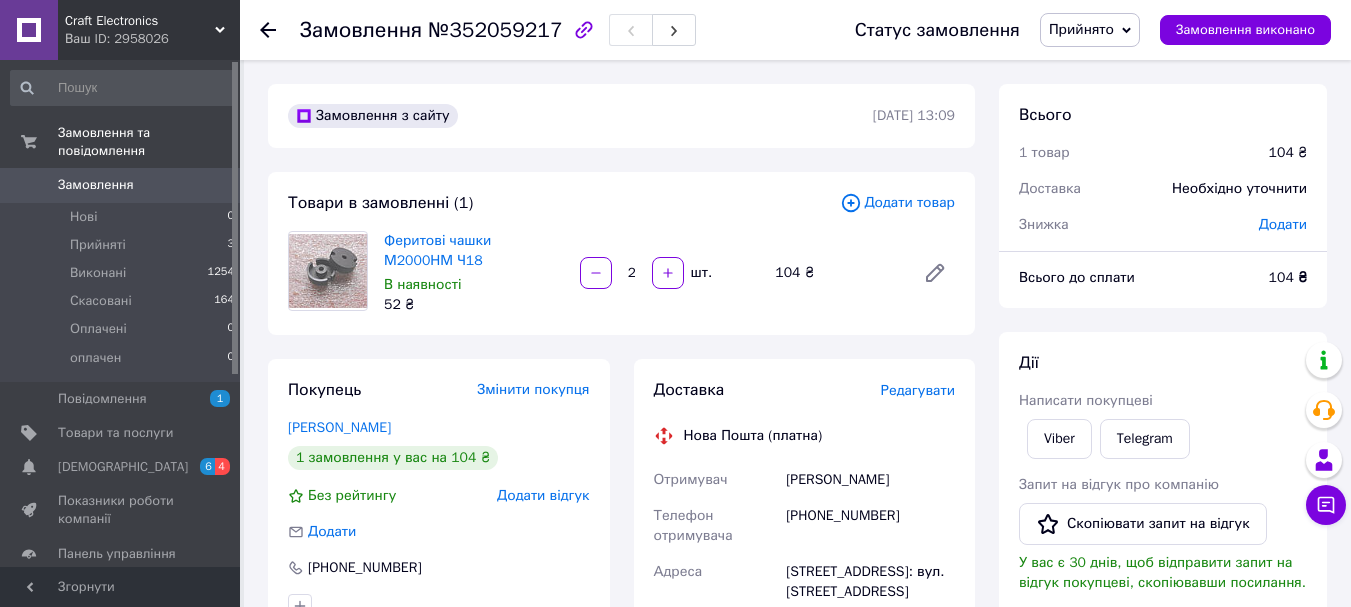 click on "Редагувати" at bounding box center (918, 390) 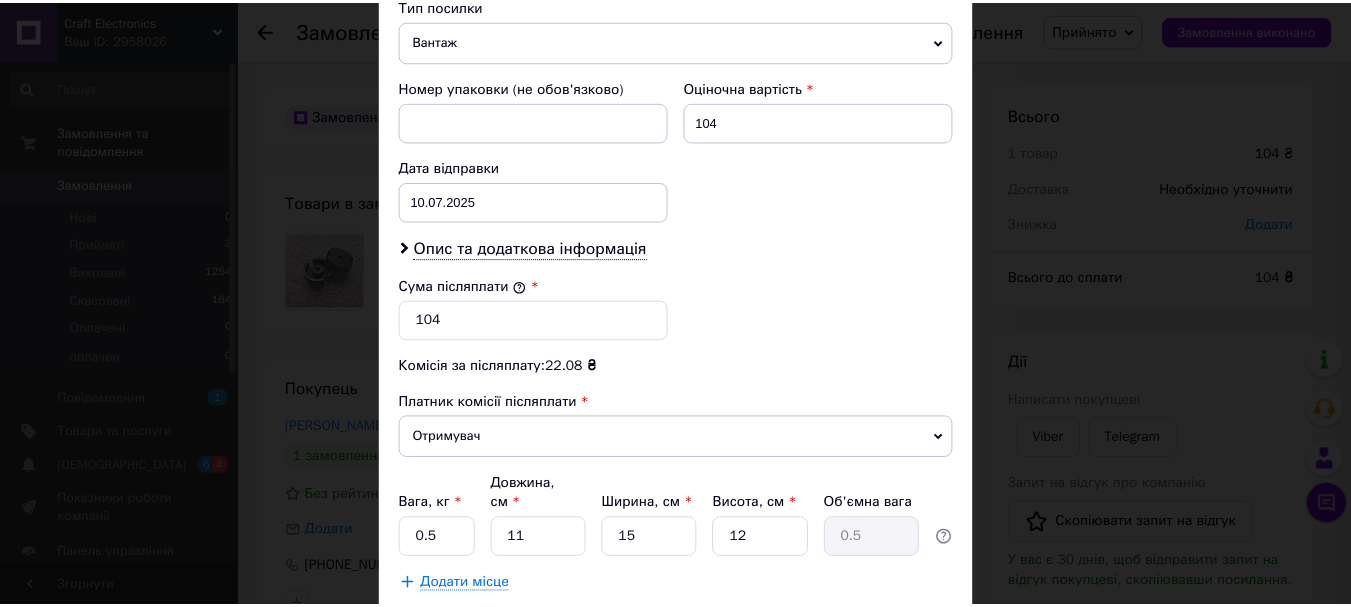 scroll, scrollTop: 833, scrollLeft: 0, axis: vertical 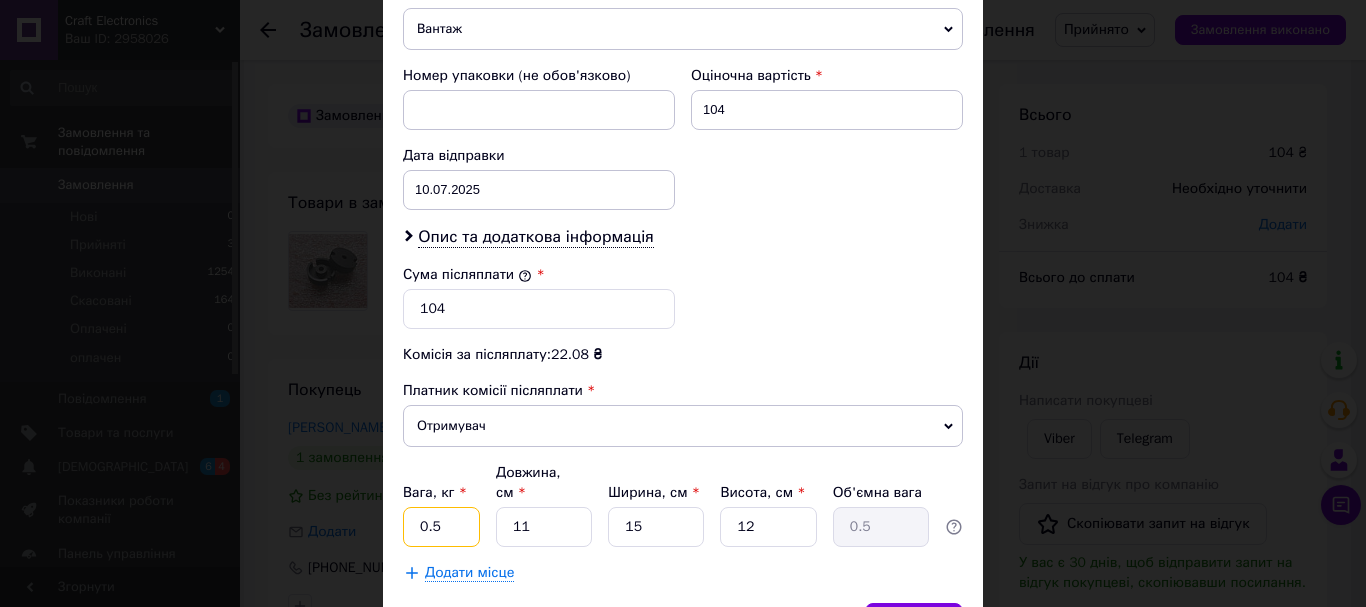 click on "0.5" at bounding box center [441, 527] 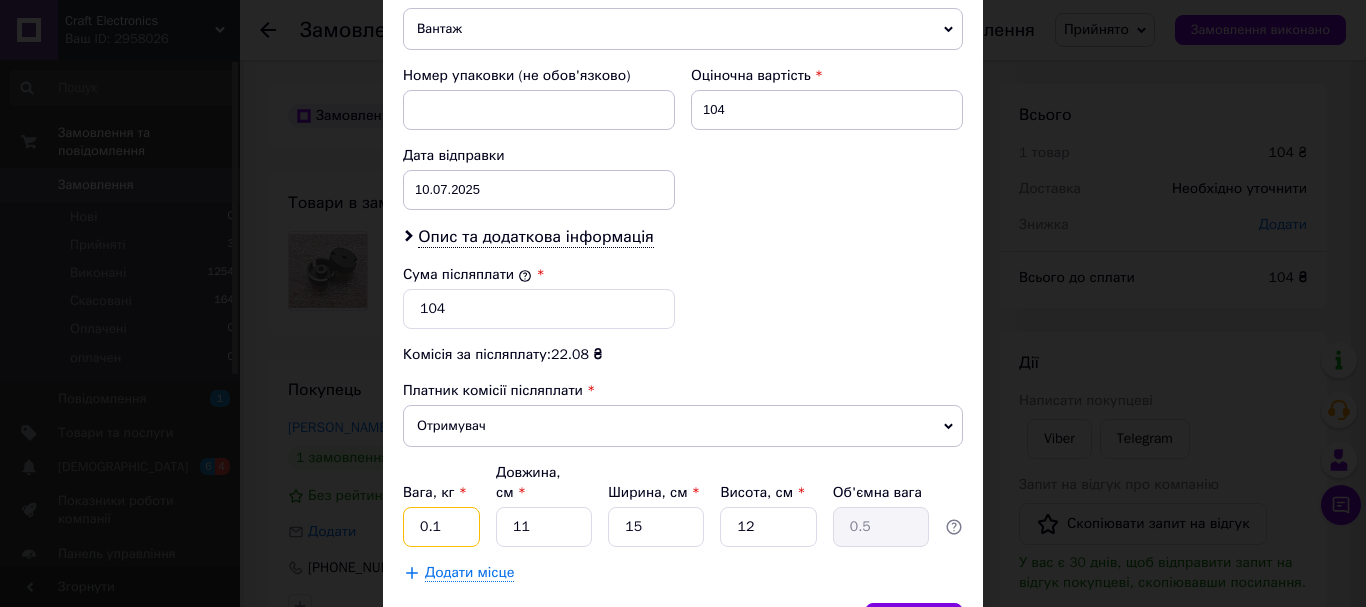 type on "0.1" 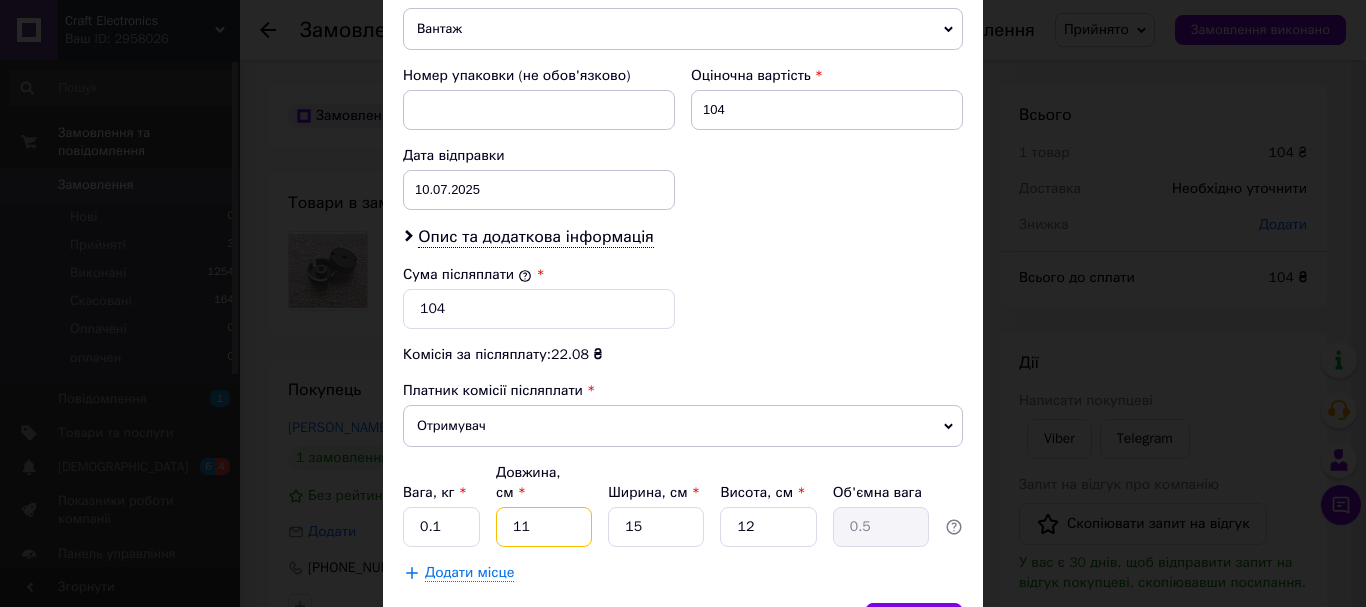 drag, startPoint x: 525, startPoint y: 487, endPoint x: 495, endPoint y: 488, distance: 30.016663 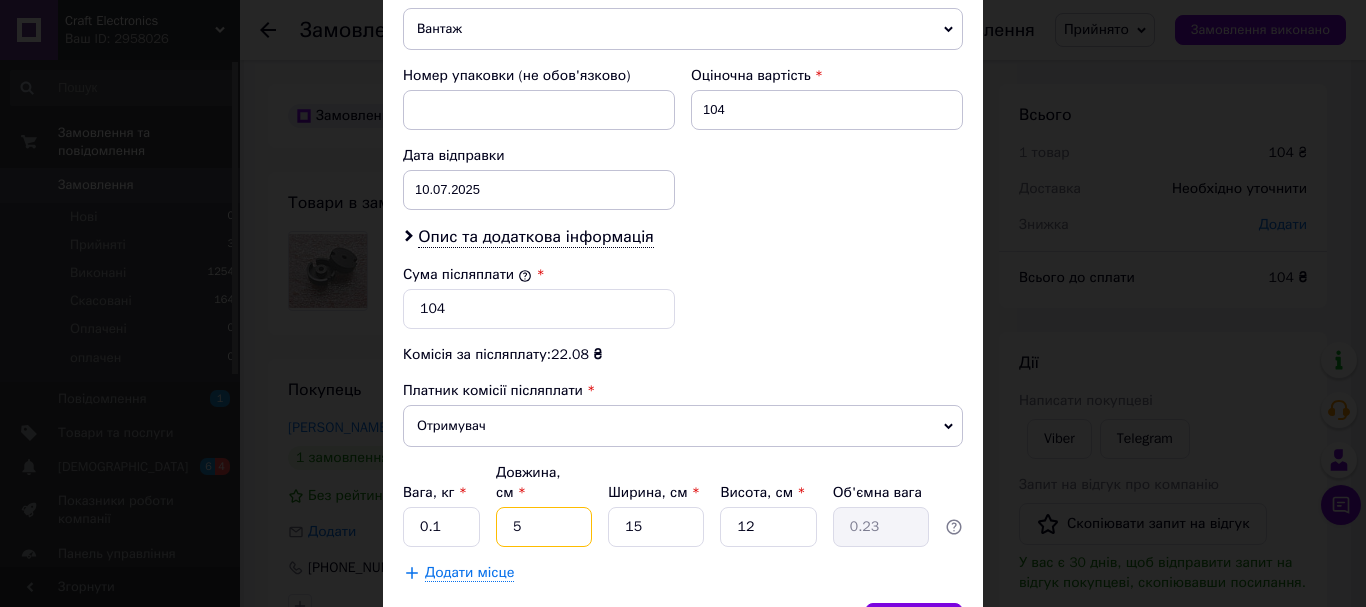 type on "5" 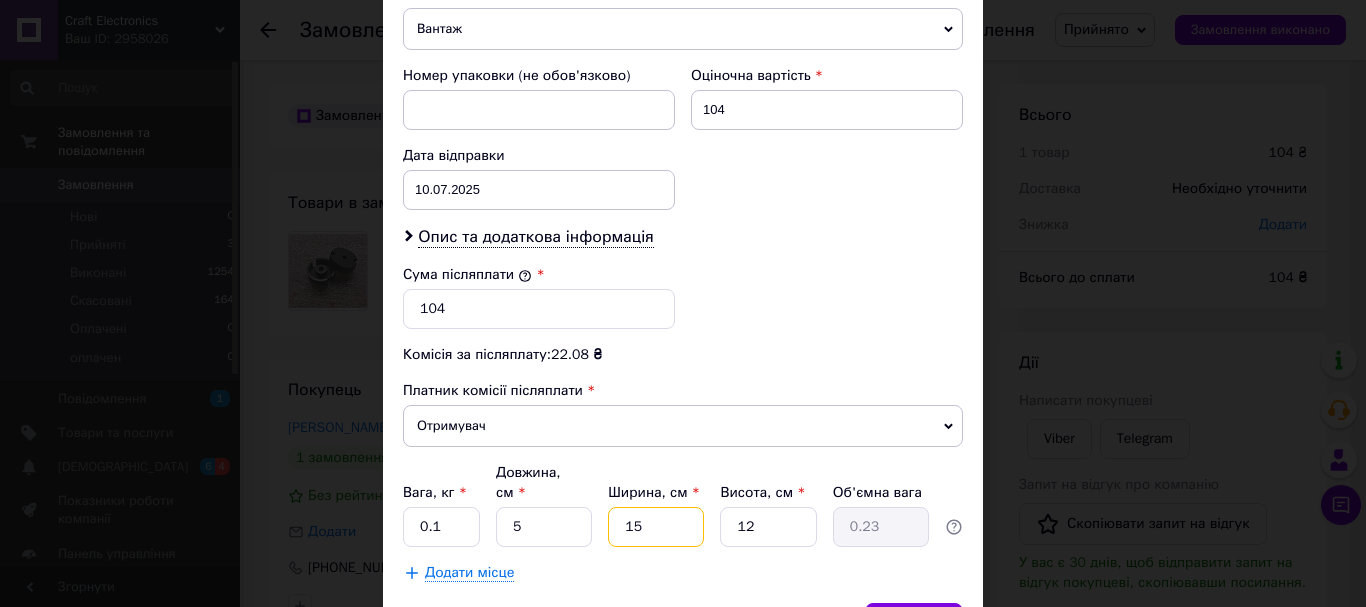 drag, startPoint x: 638, startPoint y: 494, endPoint x: 614, endPoint y: 494, distance: 24 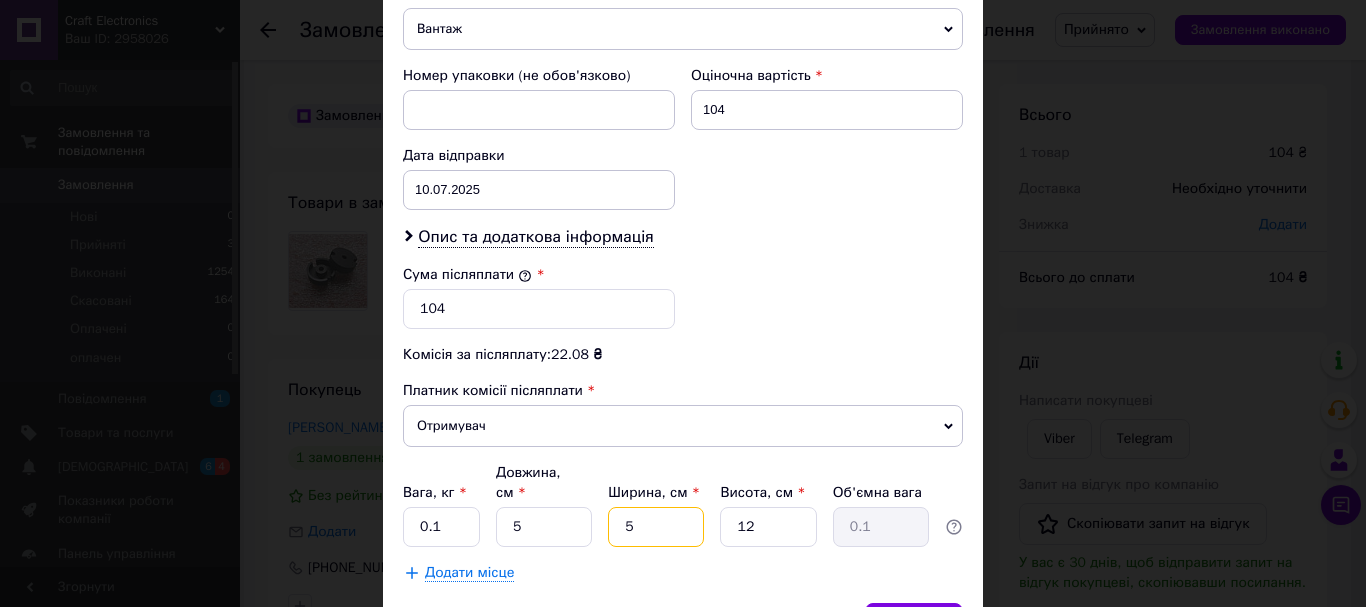 type on "5" 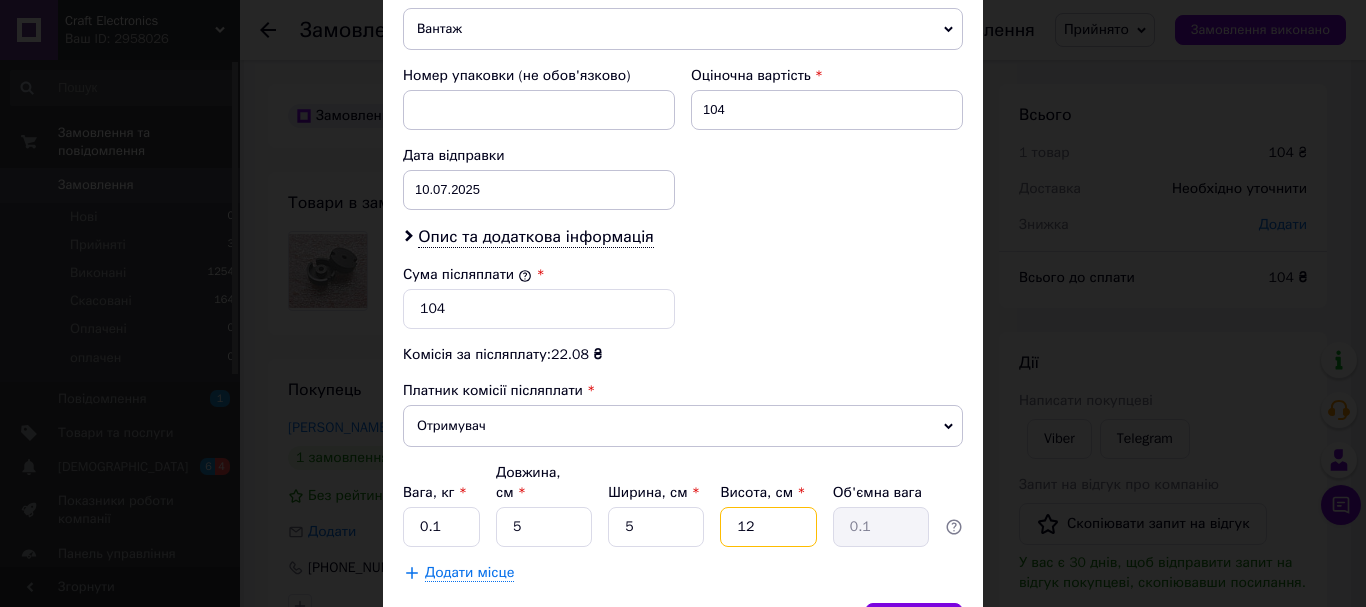drag, startPoint x: 759, startPoint y: 485, endPoint x: 715, endPoint y: 486, distance: 44.011364 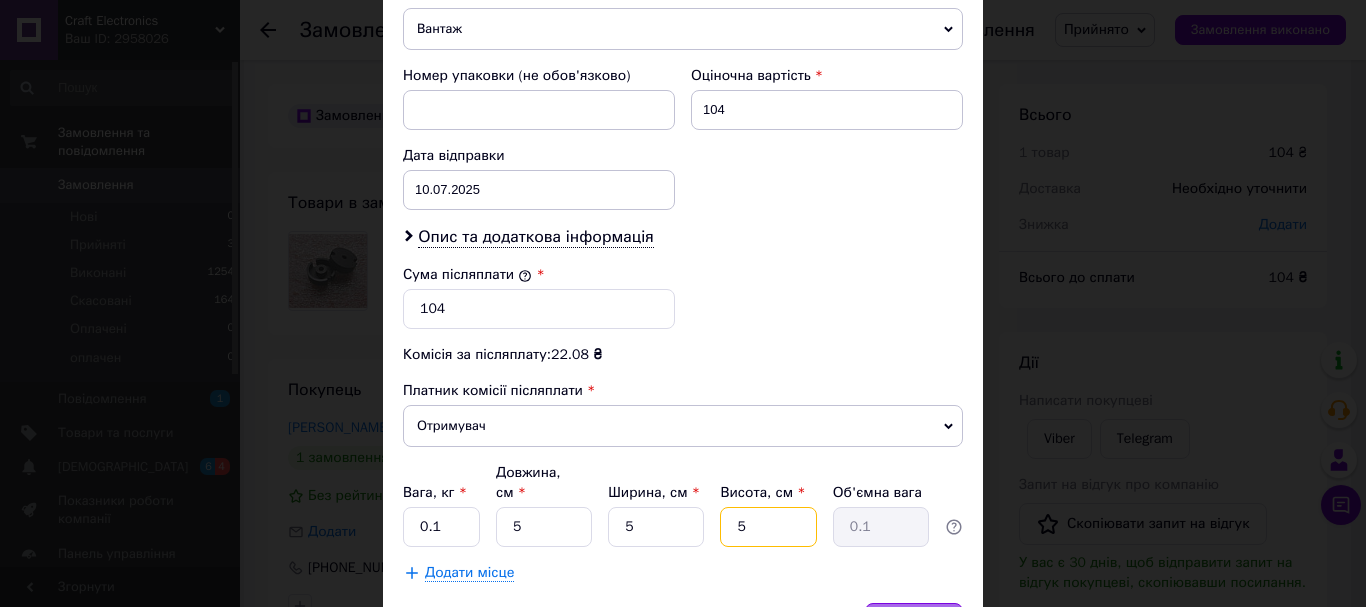 type on "5" 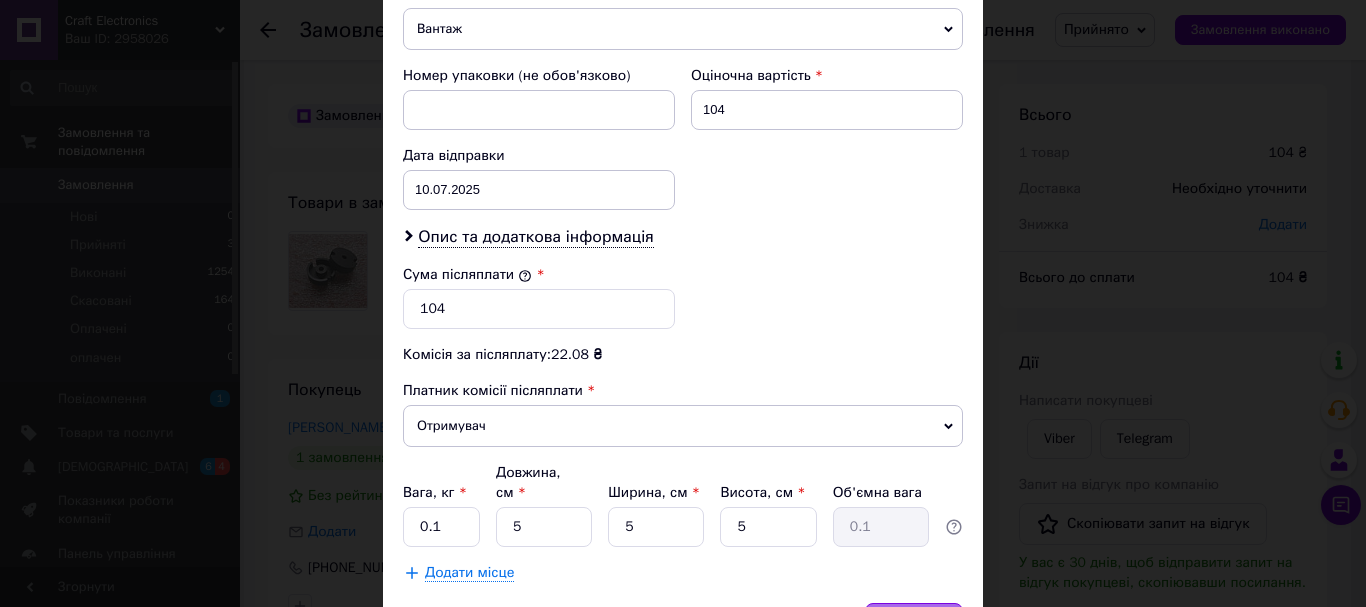 click on "Зберегти" at bounding box center [914, 623] 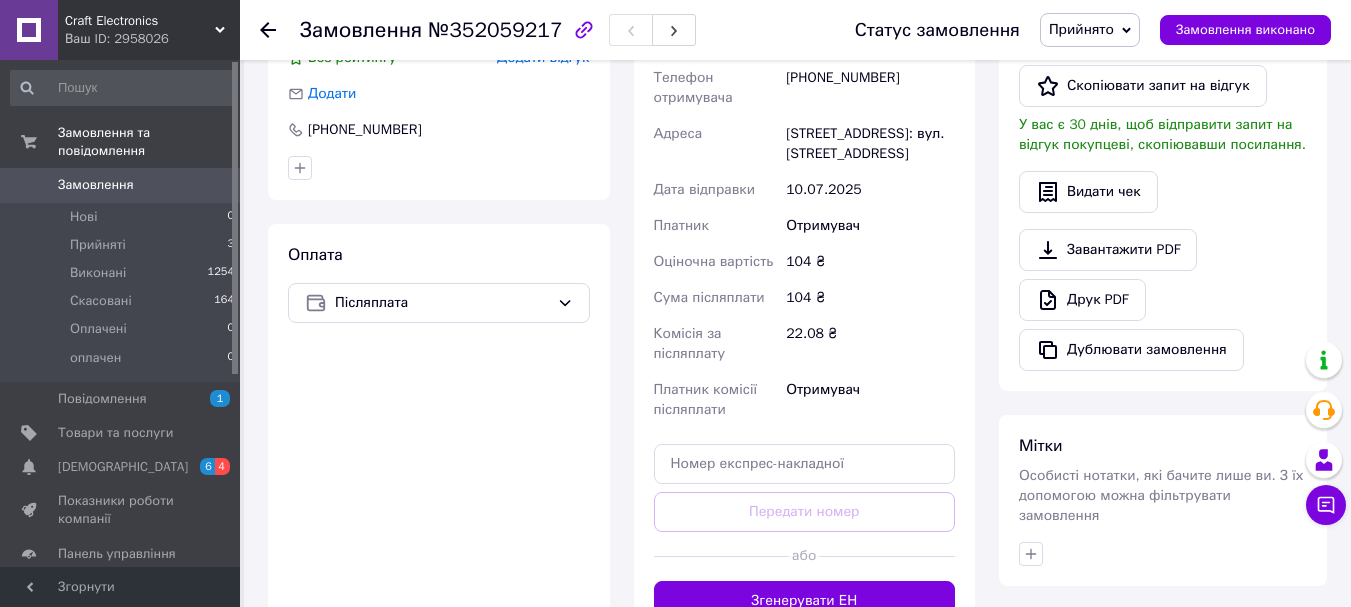 scroll, scrollTop: 667, scrollLeft: 0, axis: vertical 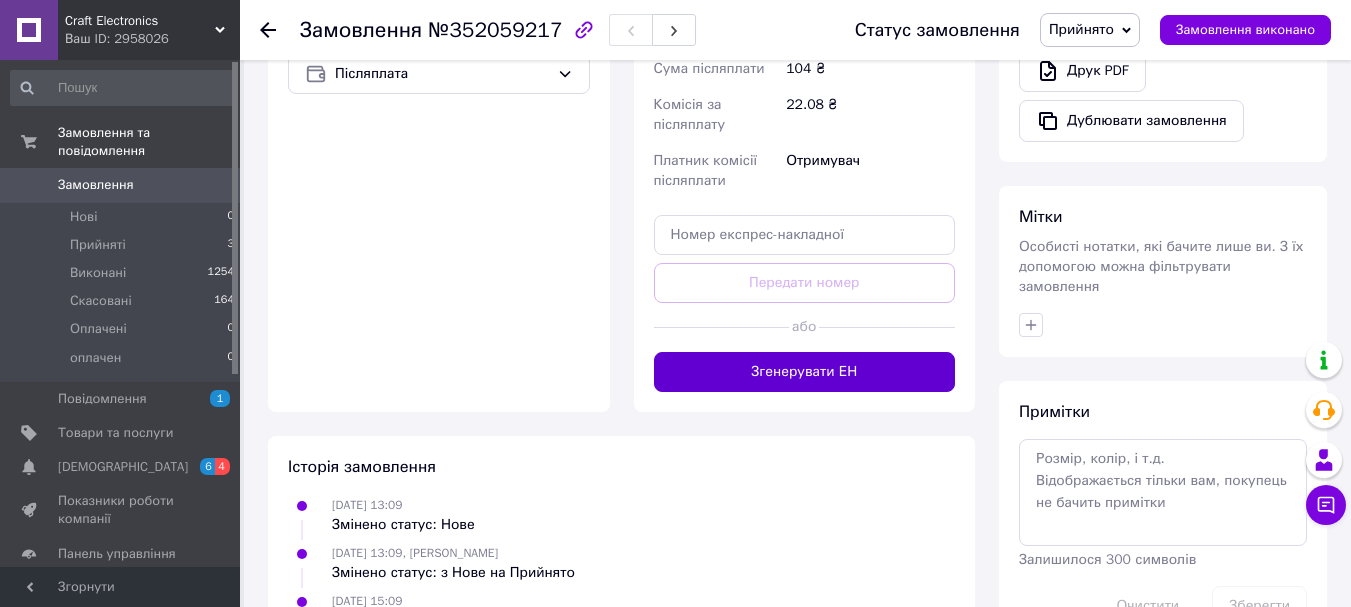 click on "Згенерувати ЕН" at bounding box center (805, 372) 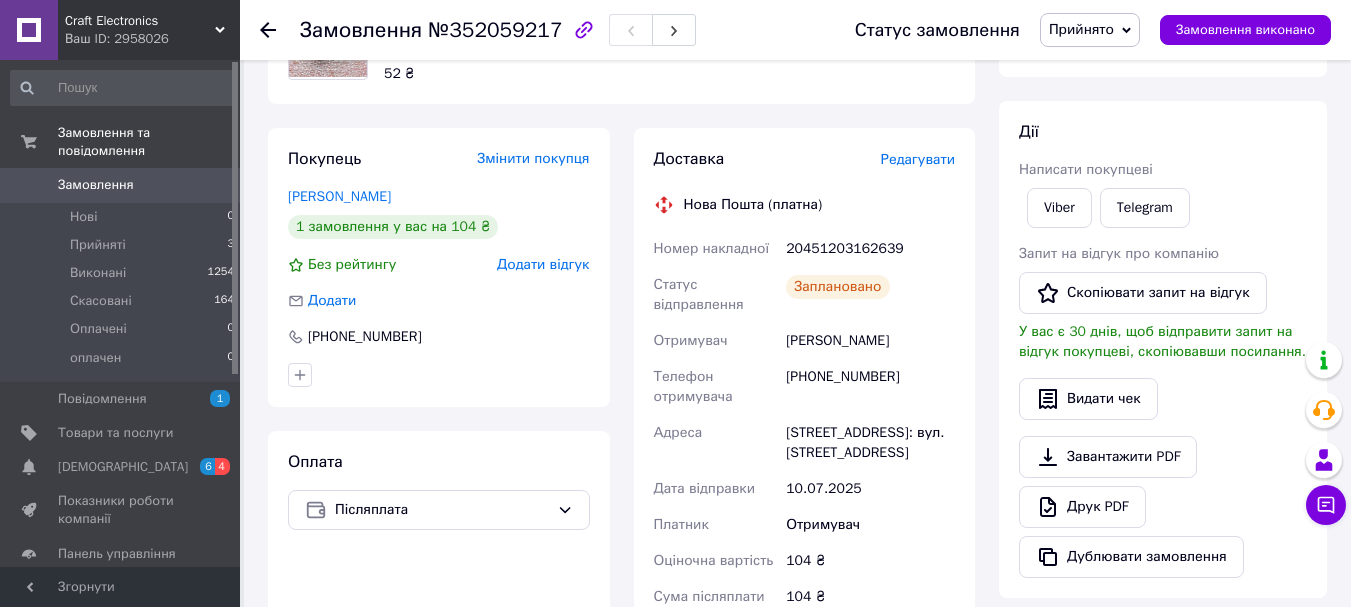 scroll, scrollTop: 0, scrollLeft: 0, axis: both 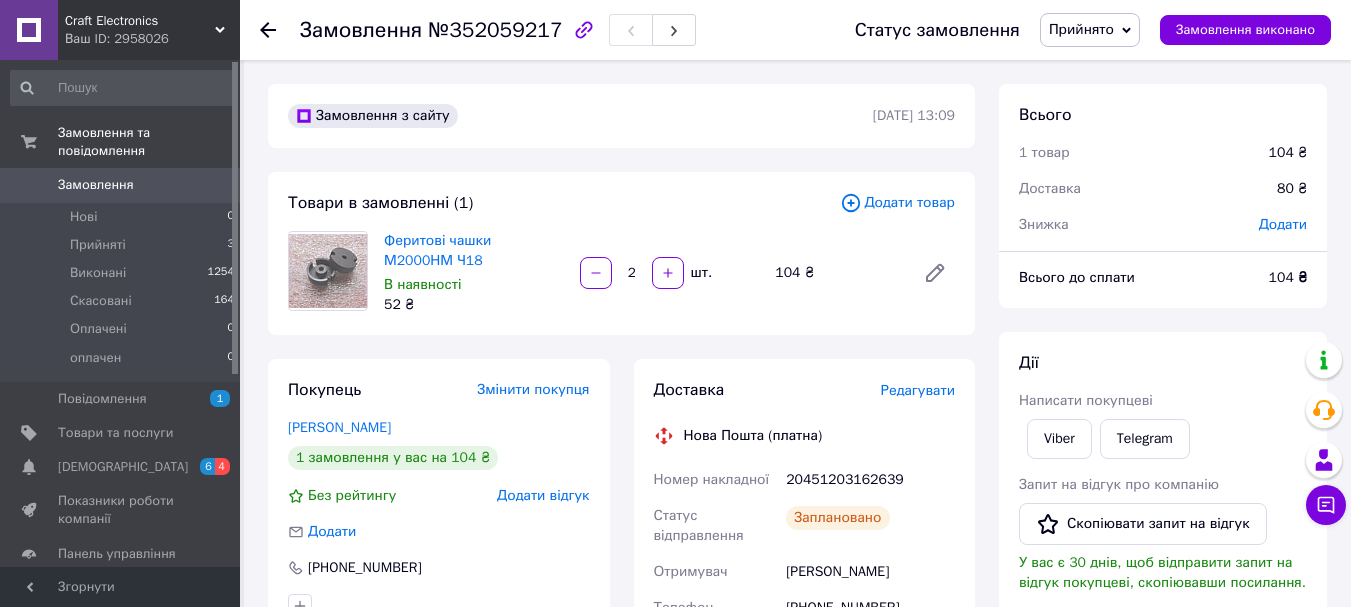 click on "Прийнято" at bounding box center (1090, 30) 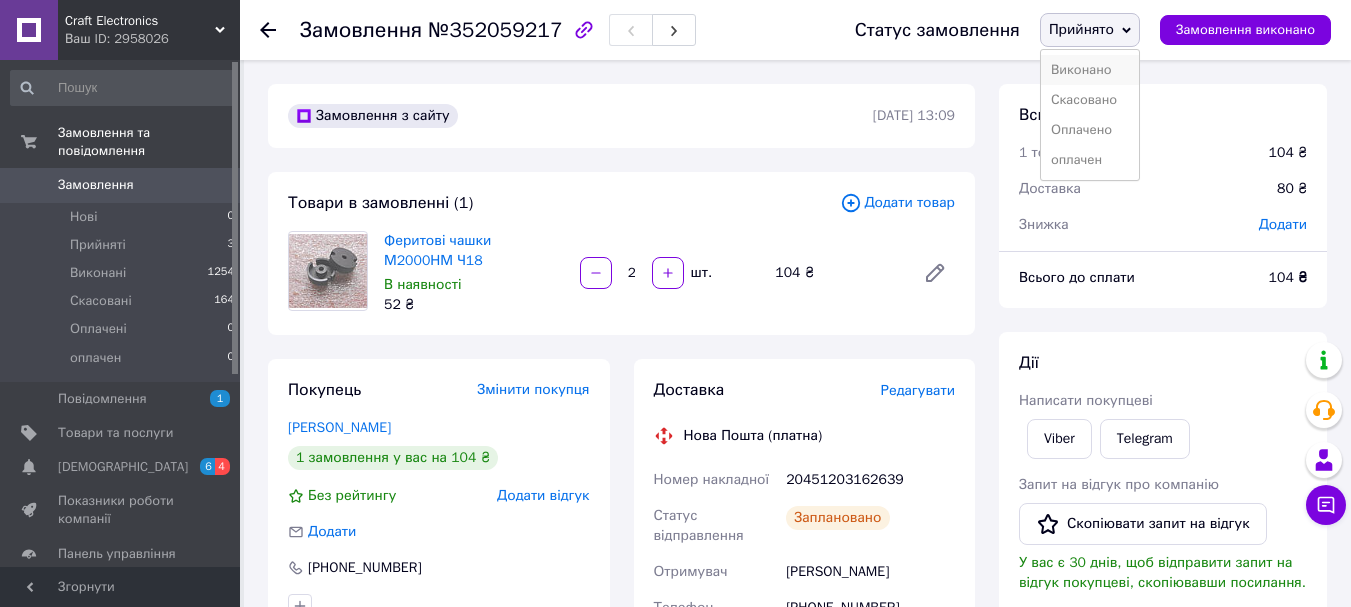 click on "Виконано" at bounding box center (1090, 70) 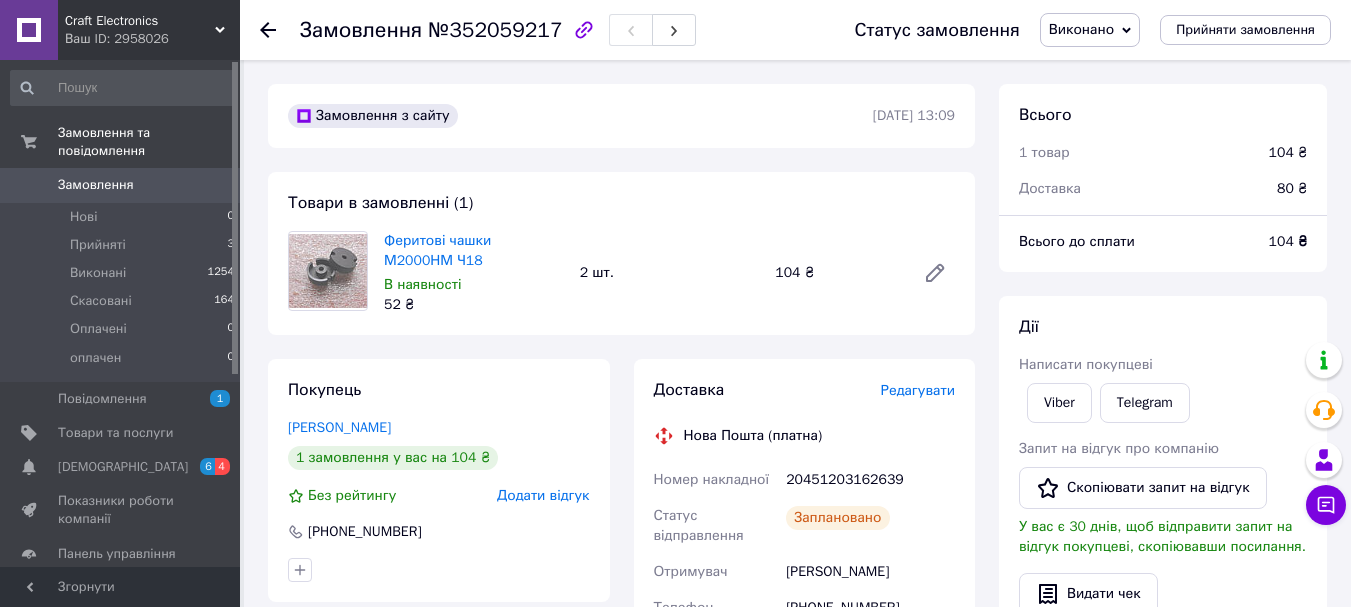 click 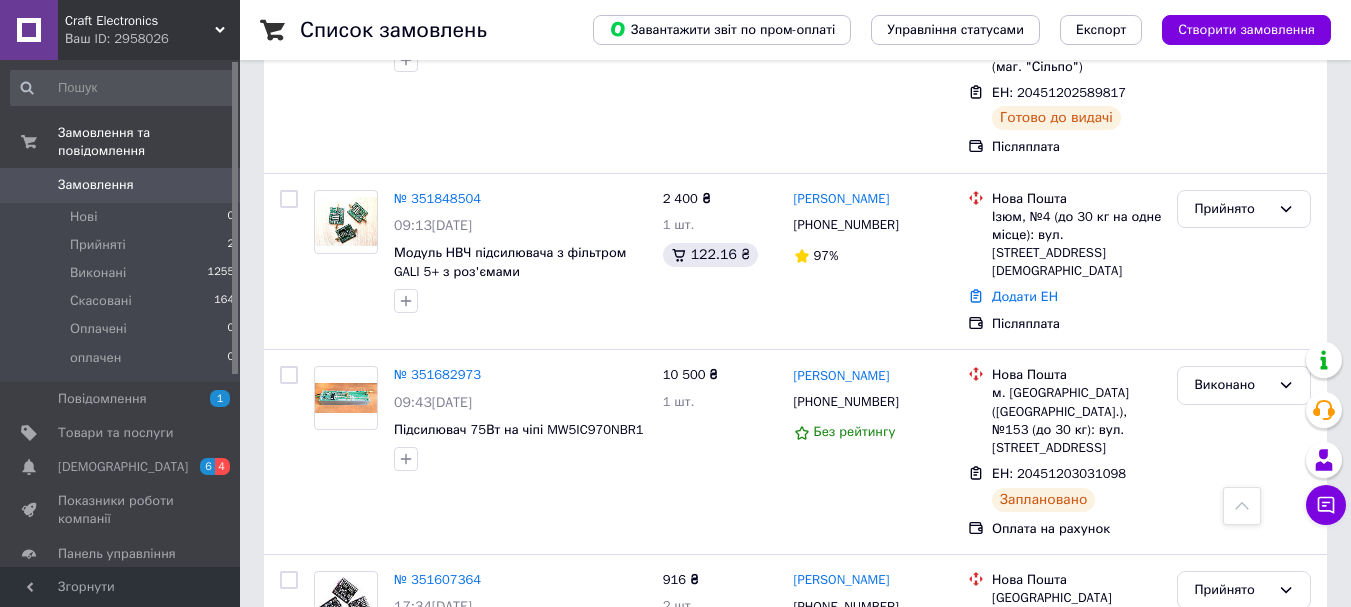 scroll, scrollTop: 667, scrollLeft: 0, axis: vertical 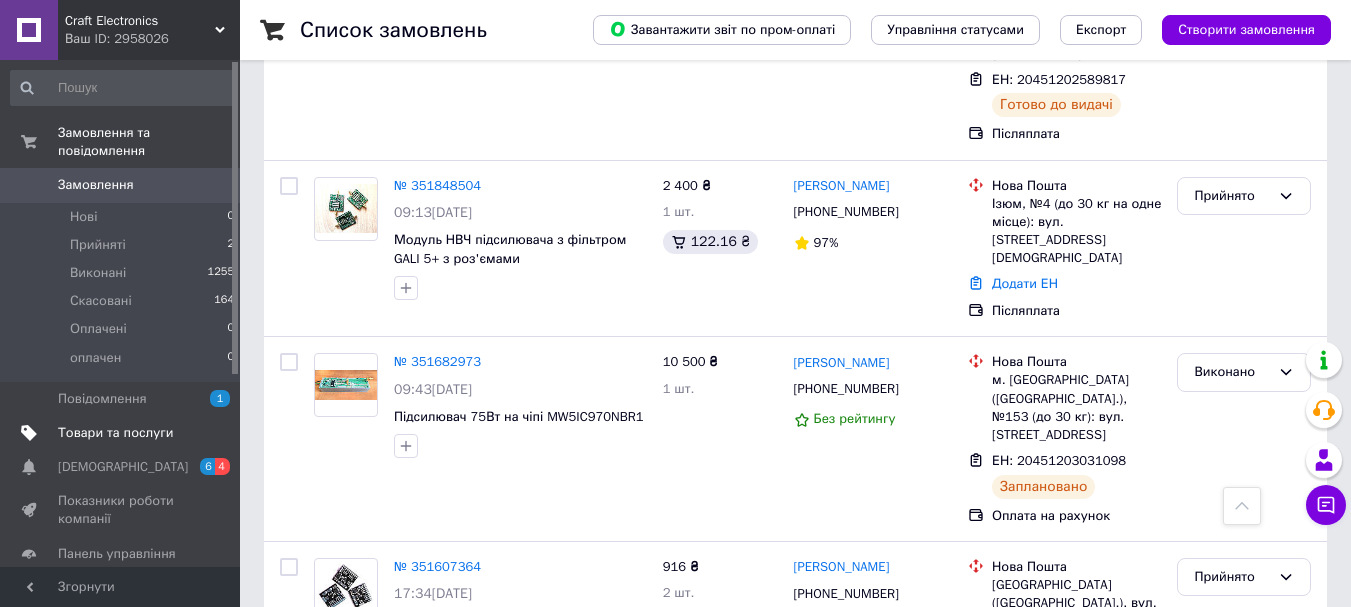 click on "Товари та послуги" at bounding box center (123, 433) 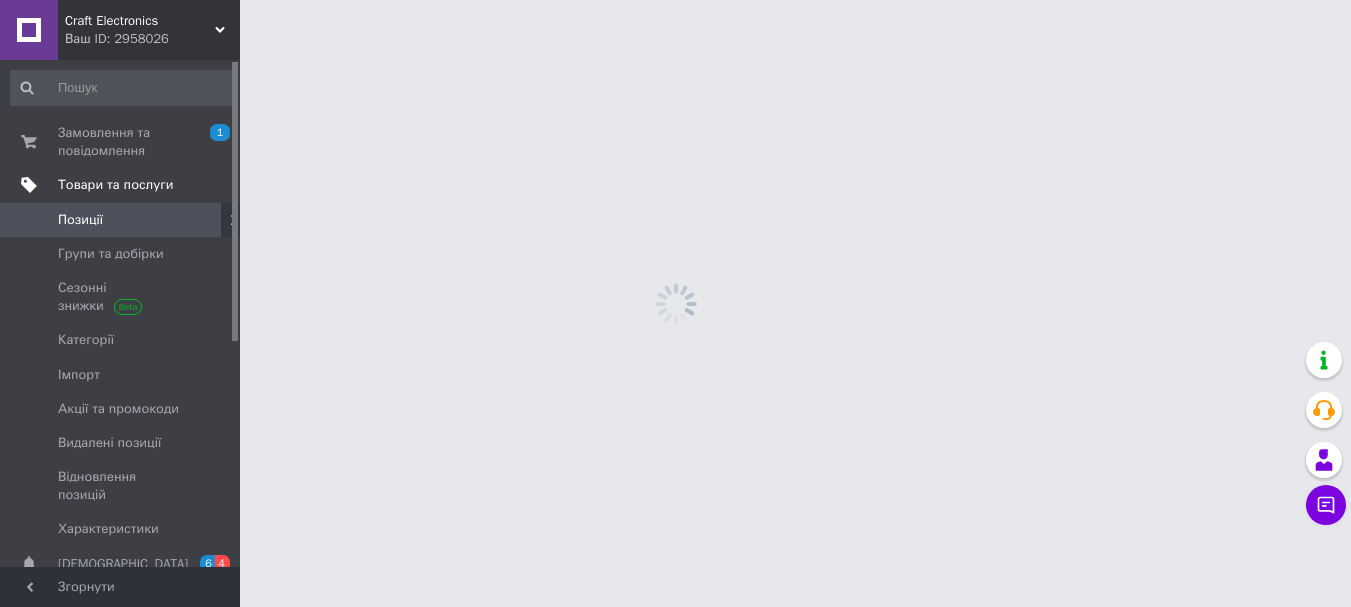 scroll, scrollTop: 0, scrollLeft: 0, axis: both 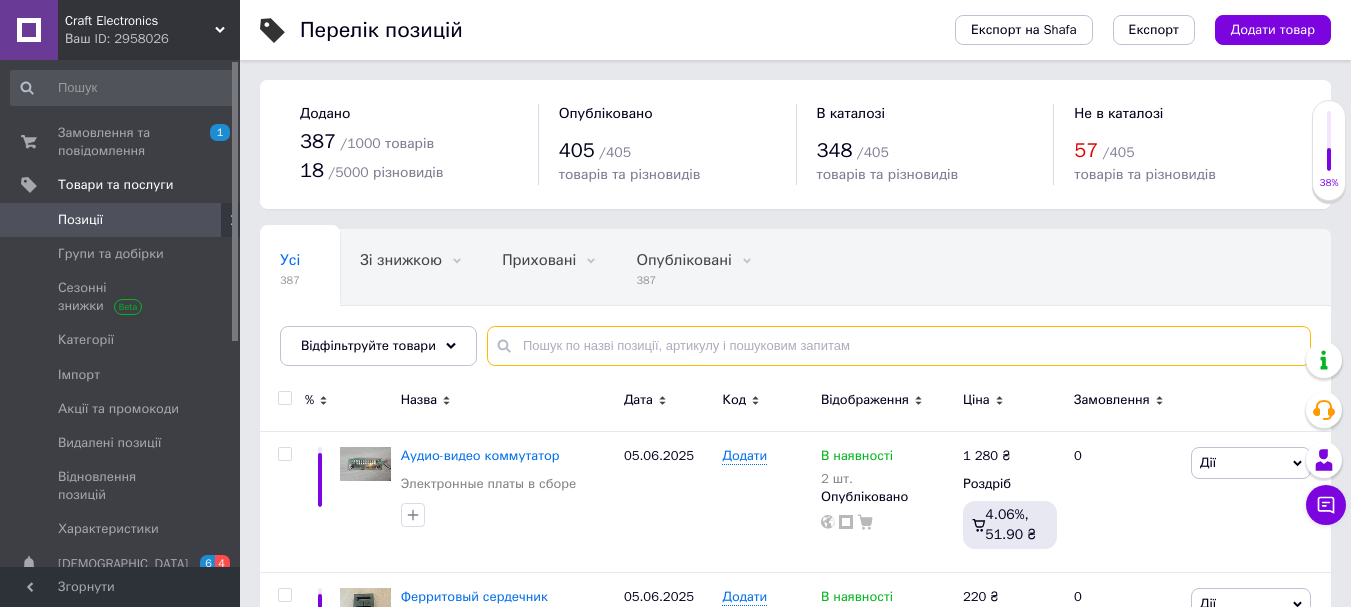click at bounding box center (899, 346) 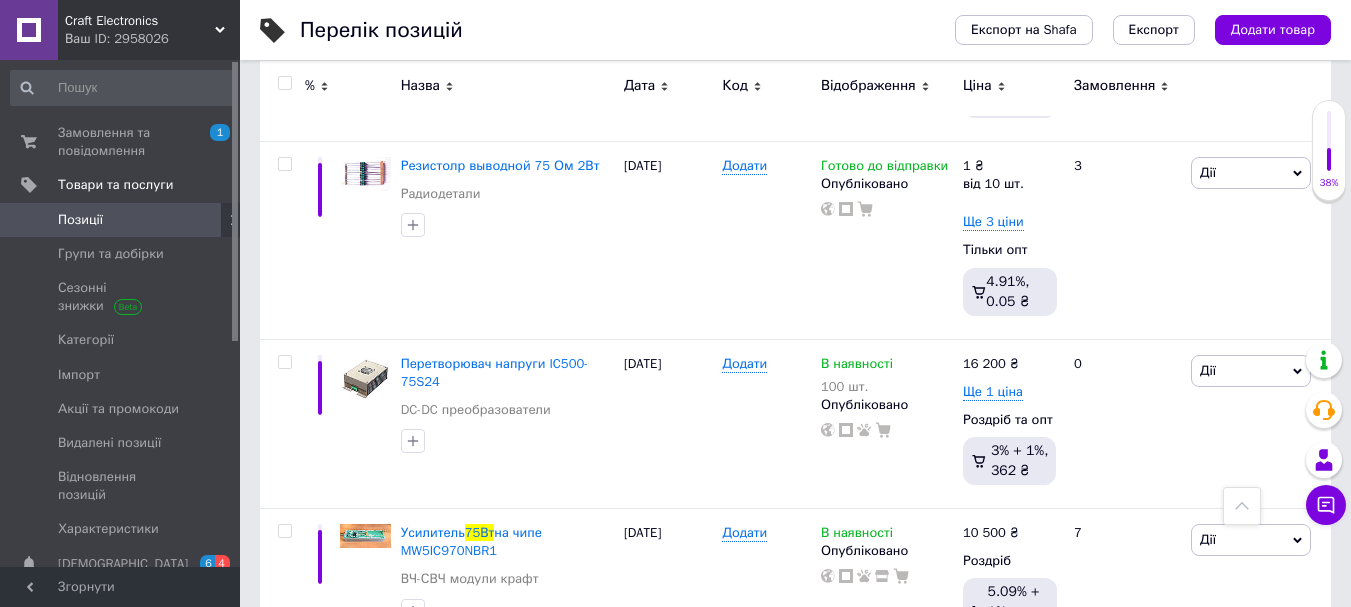 scroll, scrollTop: 833, scrollLeft: 0, axis: vertical 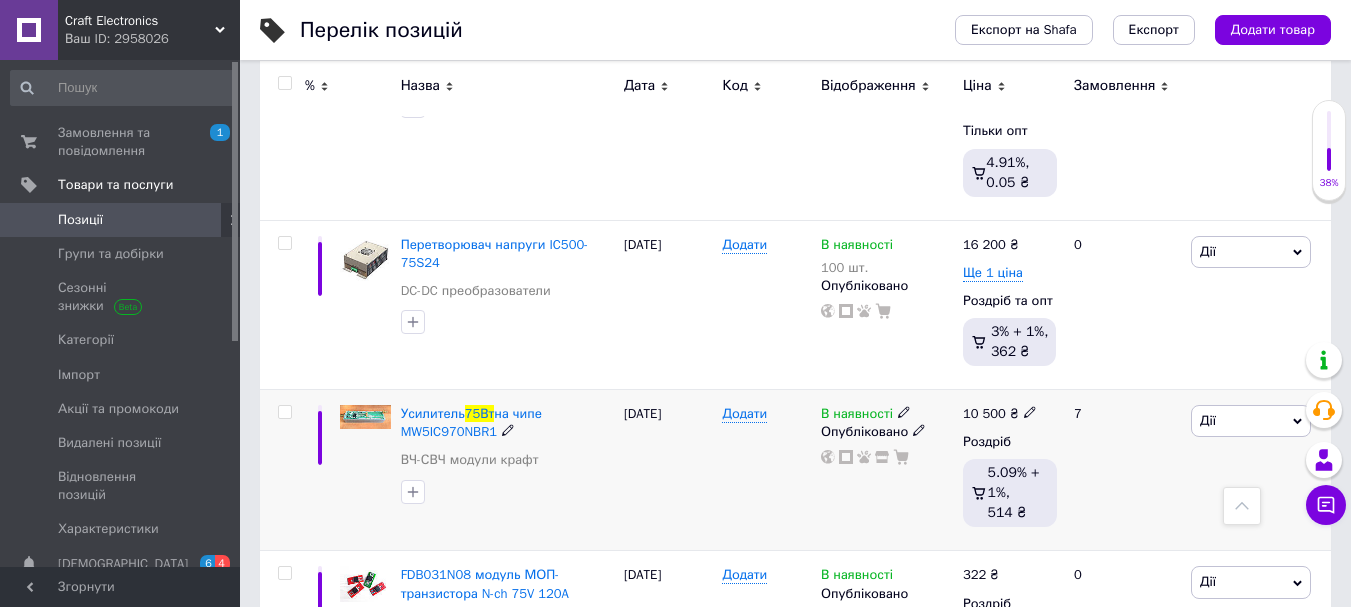 type on "75вт" 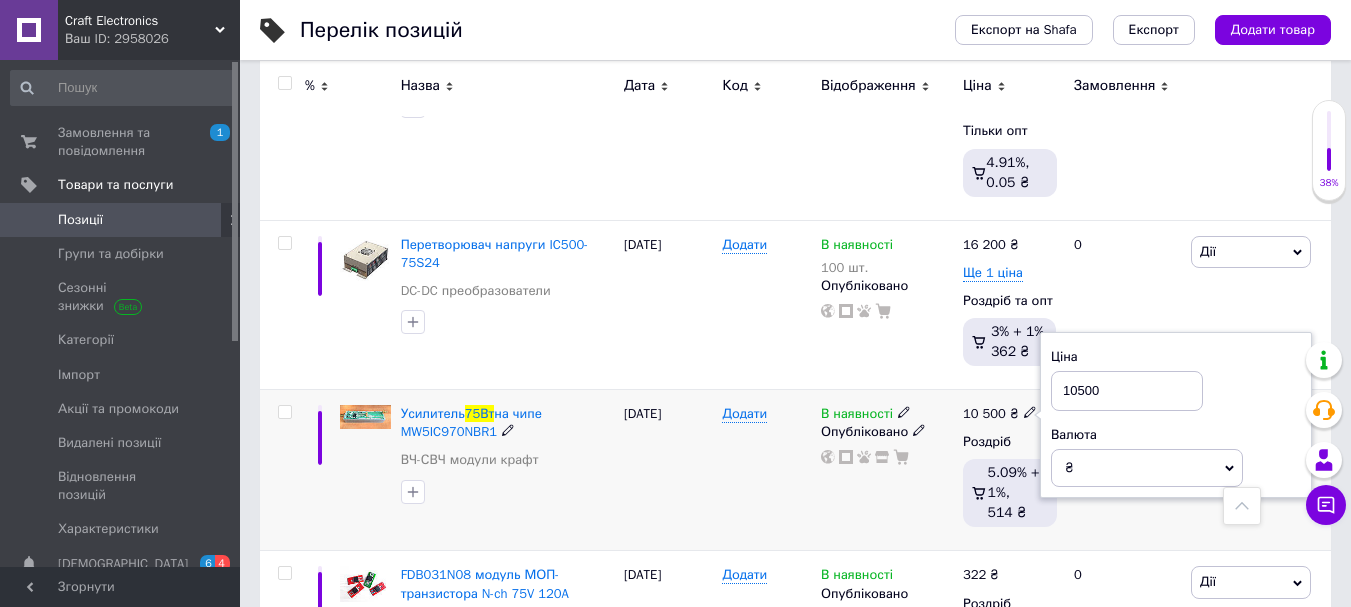 click 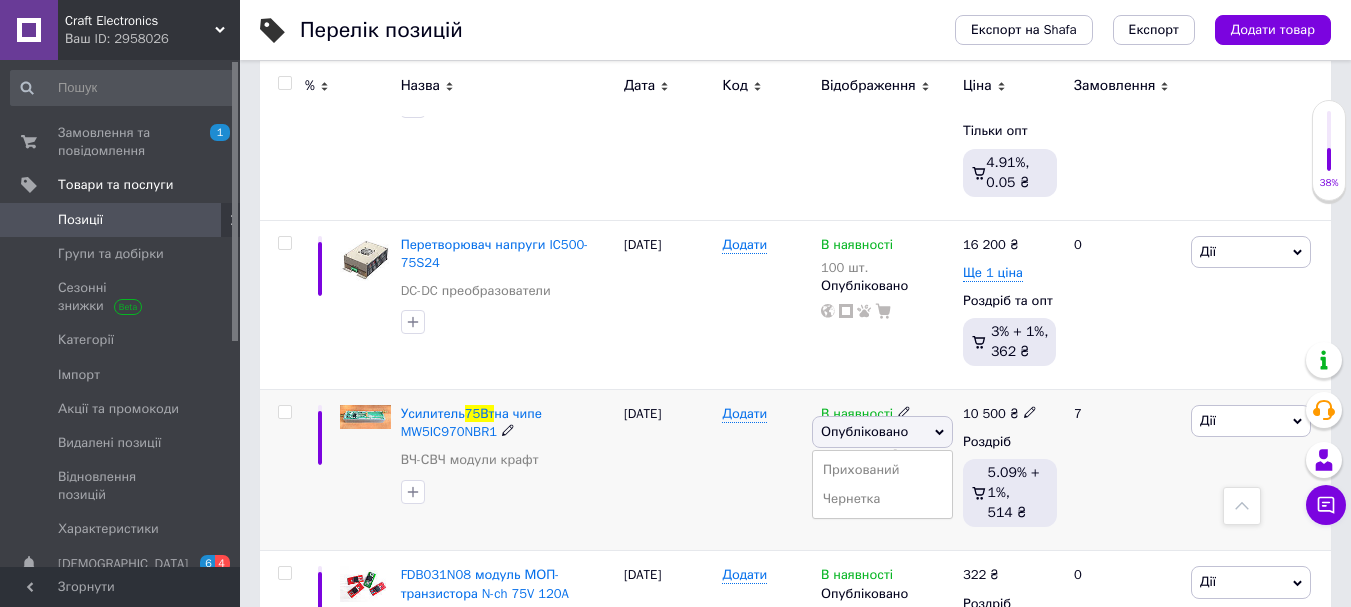 click on "Додати" at bounding box center [766, 470] 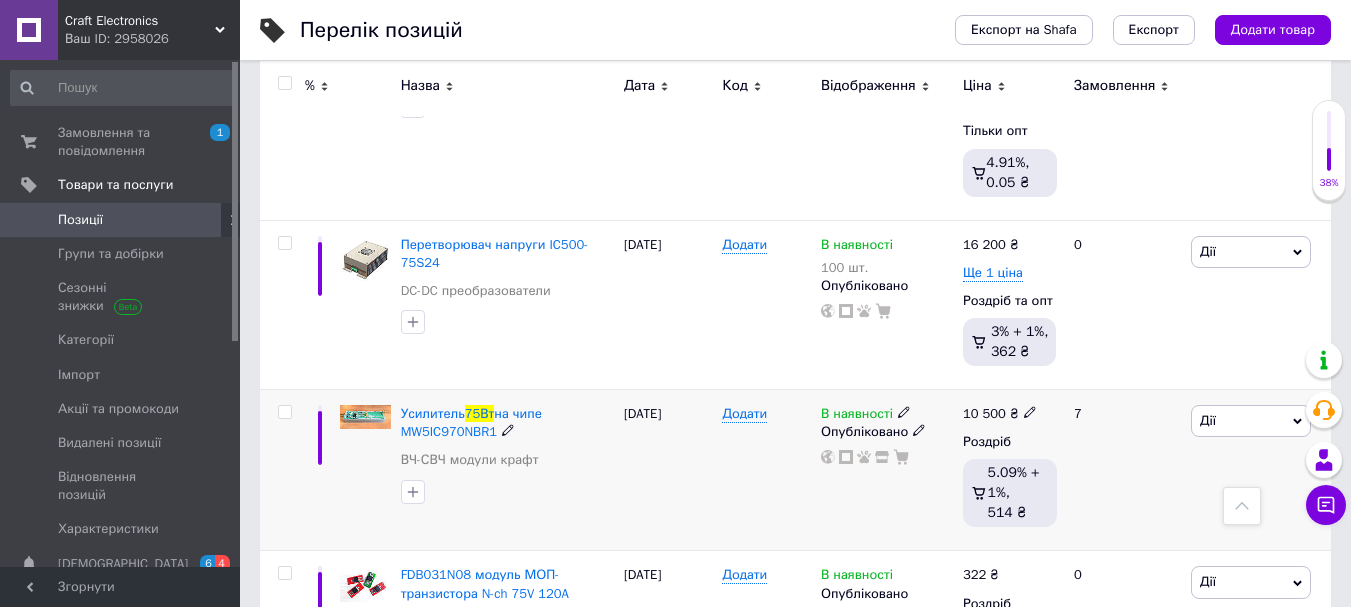 scroll, scrollTop: 1000, scrollLeft: 0, axis: vertical 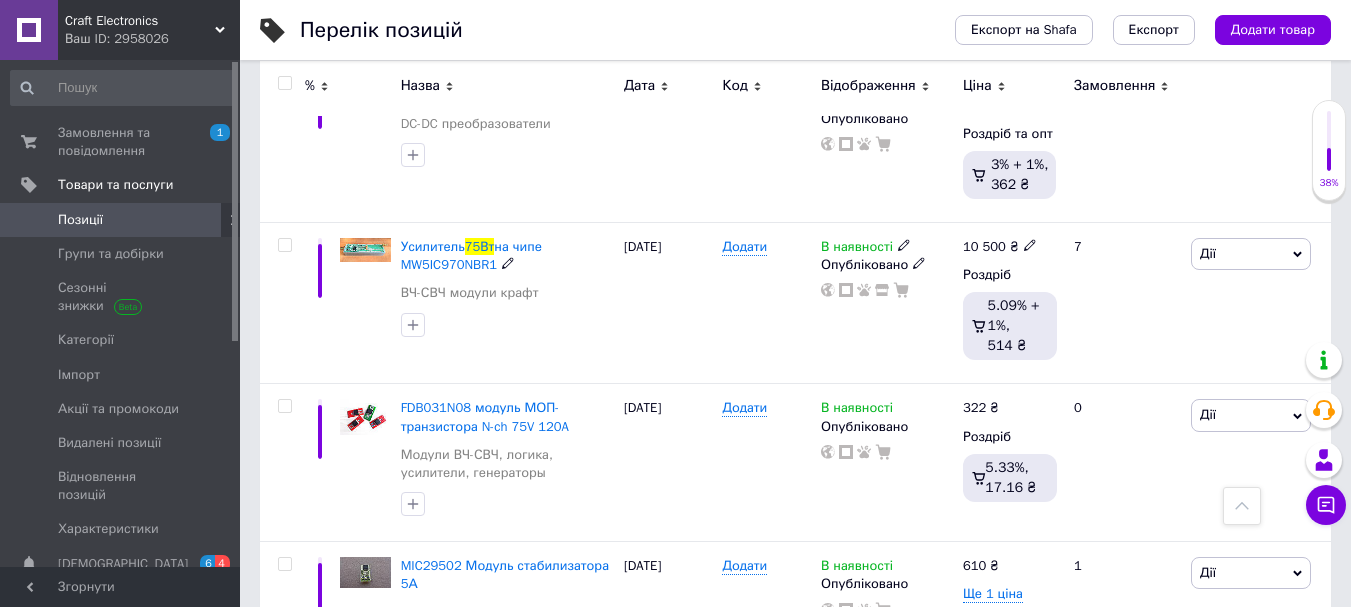 click 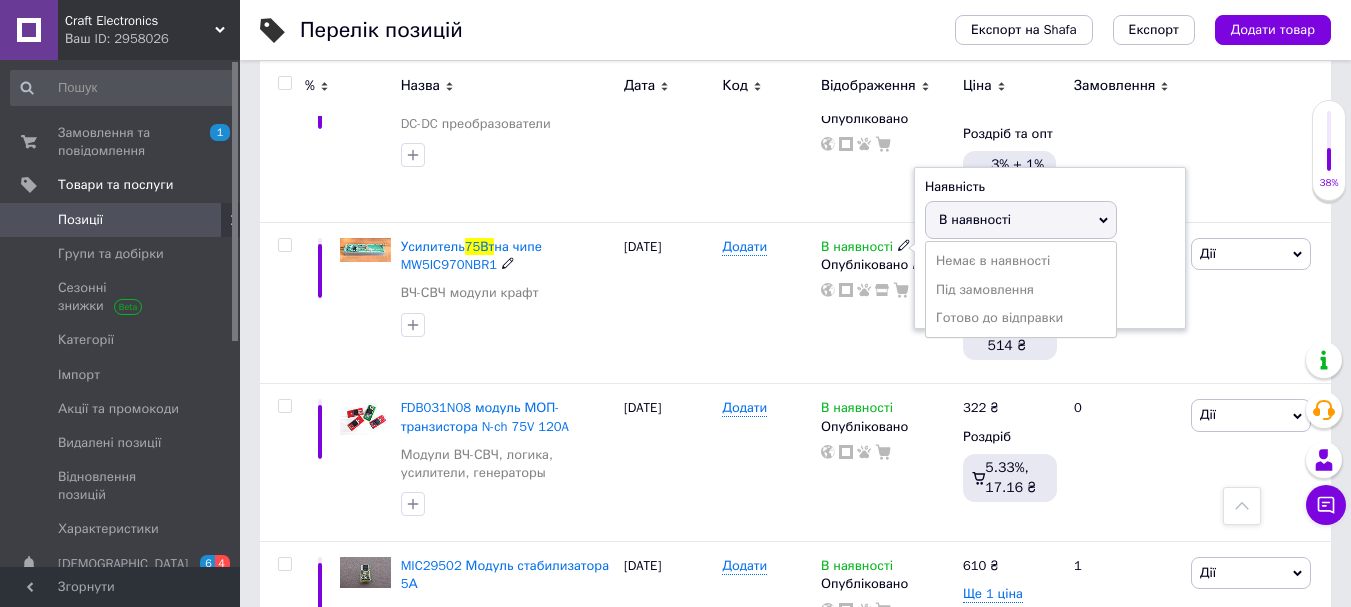 click on "В наявності" at bounding box center [1021, 220] 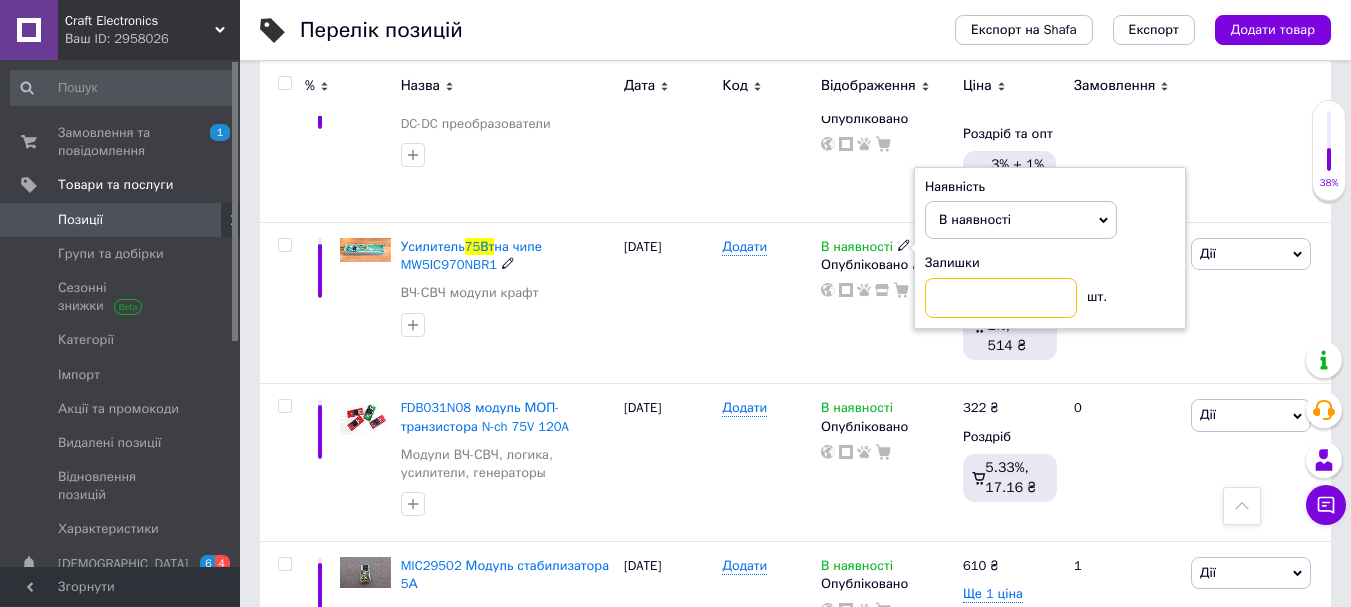 click at bounding box center [1001, 298] 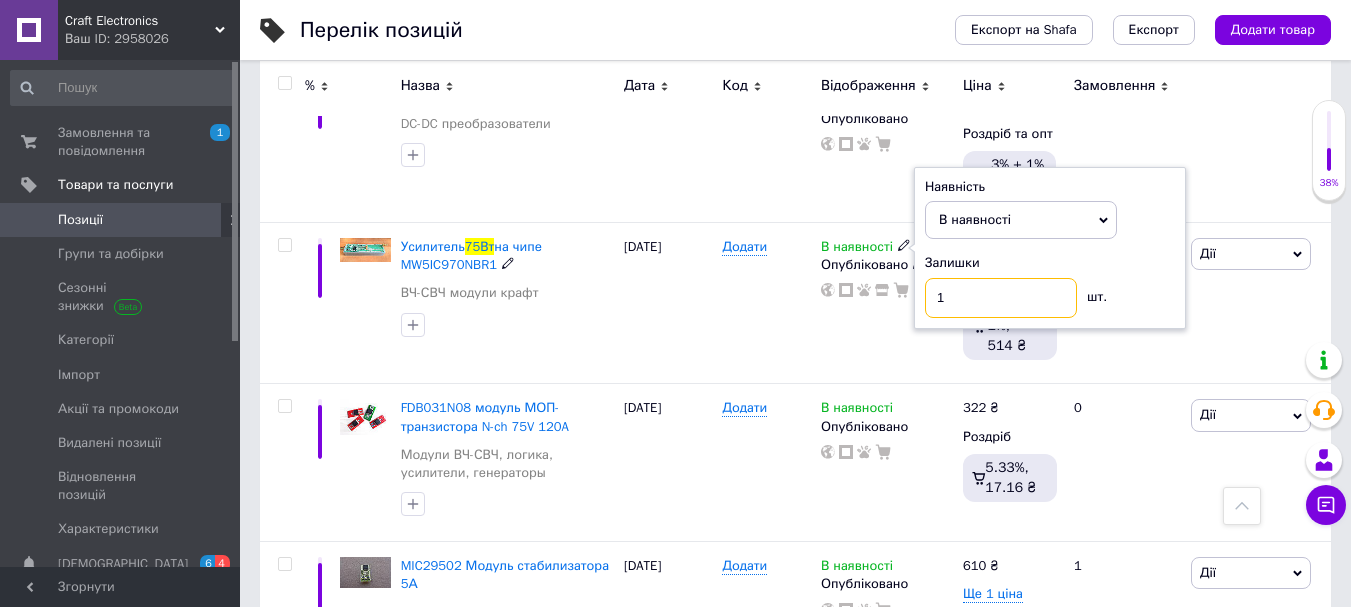 type on "1" 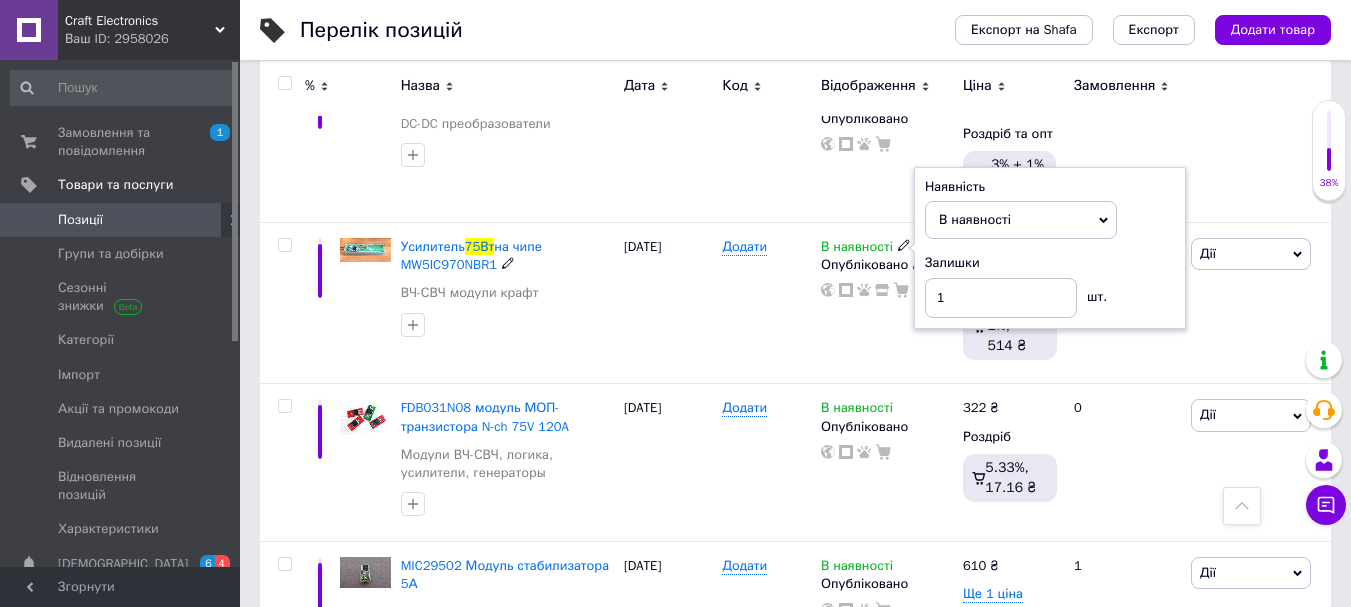click on "[DATE]" at bounding box center (668, 303) 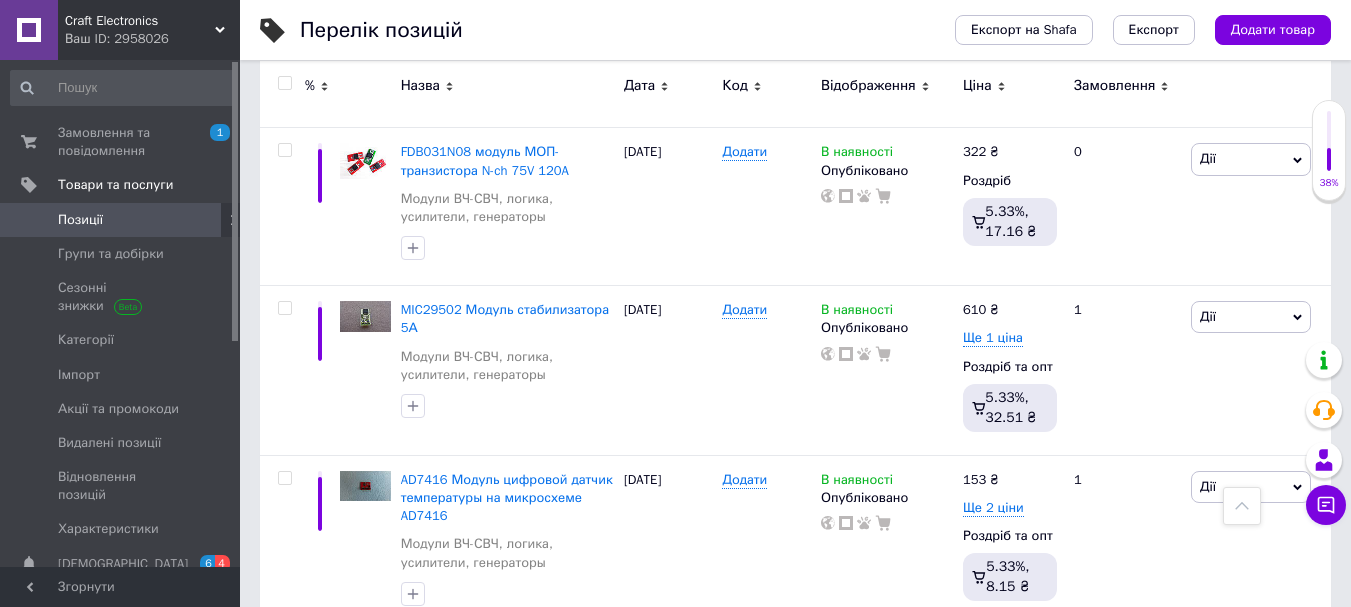 scroll, scrollTop: 1320, scrollLeft: 0, axis: vertical 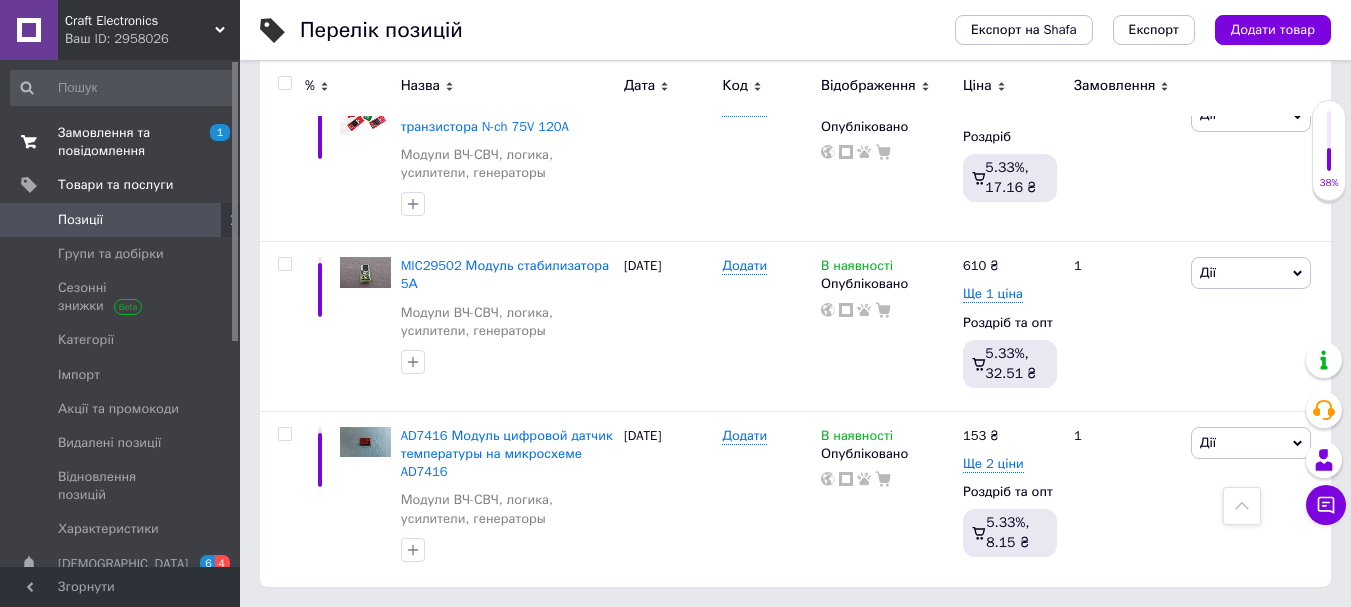 click on "Замовлення та повідомлення" at bounding box center (121, 142) 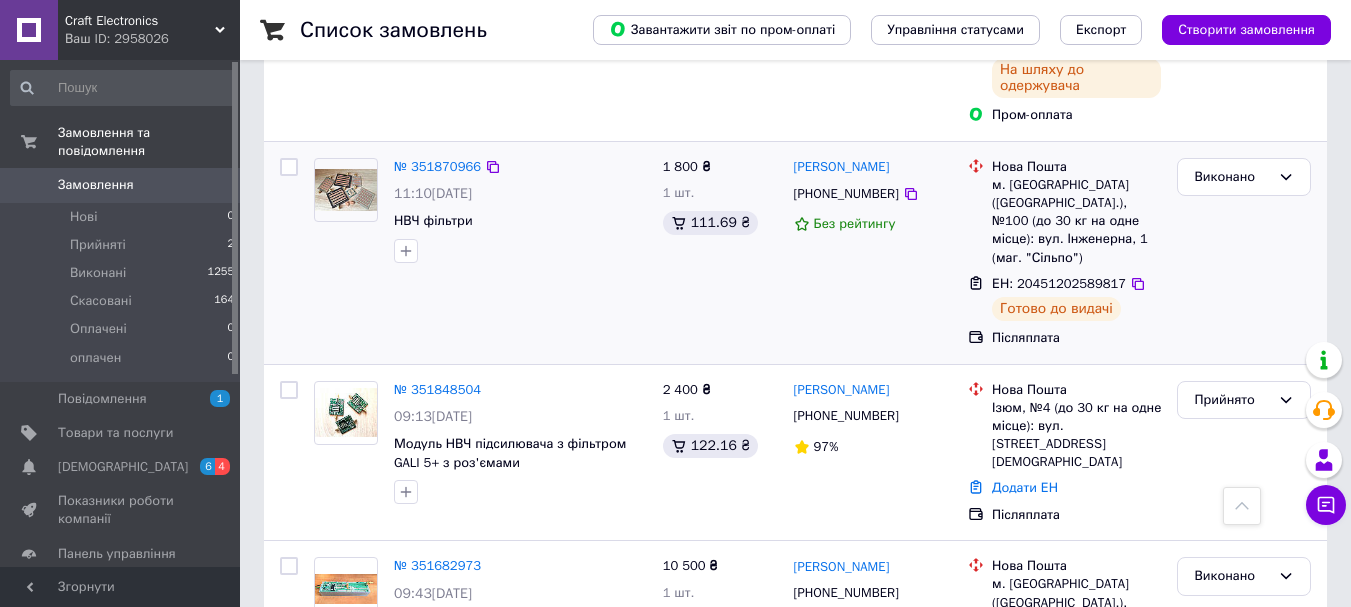 scroll, scrollTop: 500, scrollLeft: 0, axis: vertical 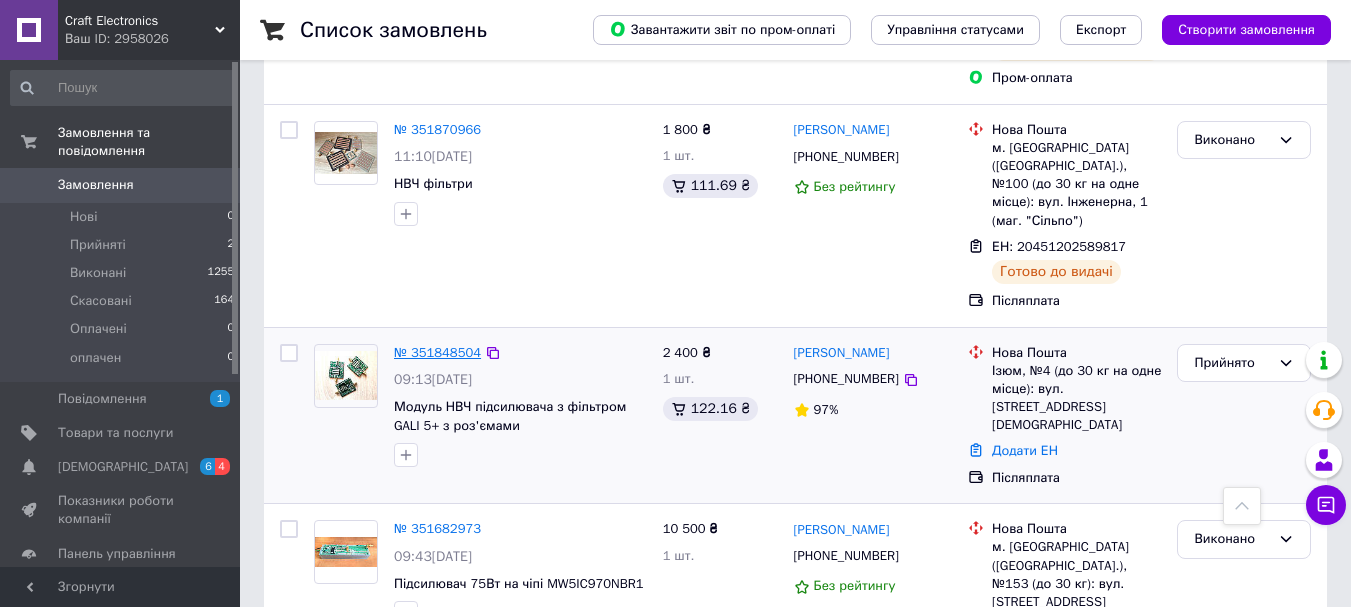 click on "№ 351848504" at bounding box center [437, 352] 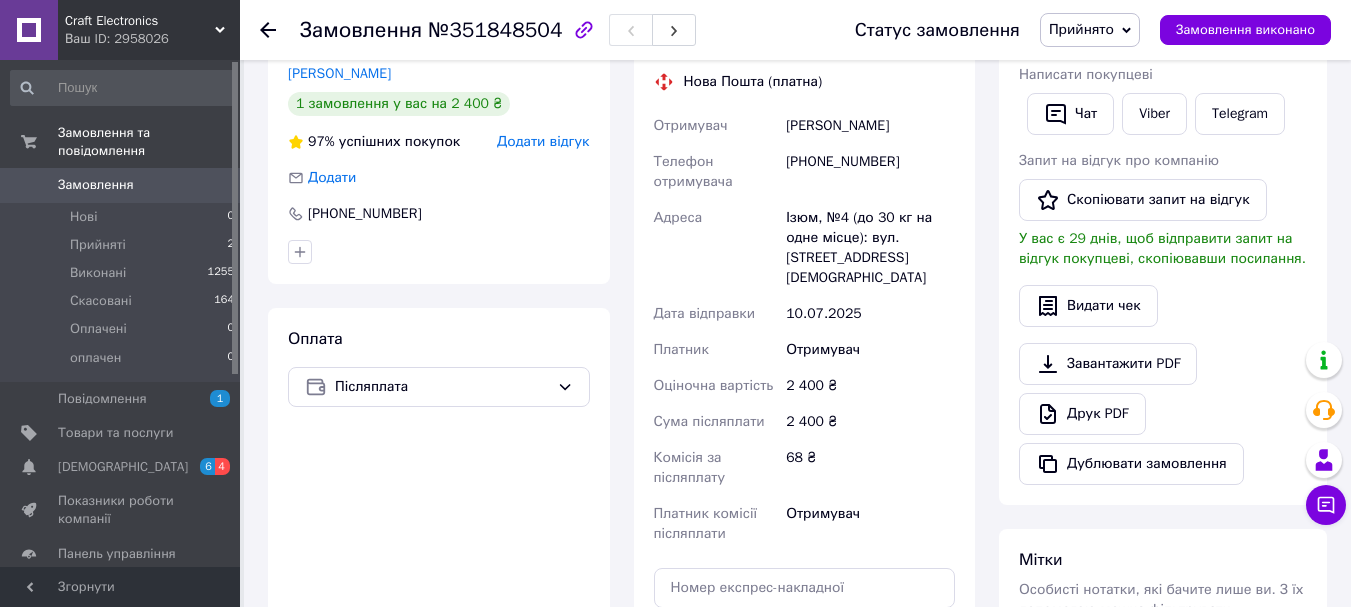 scroll, scrollTop: 167, scrollLeft: 0, axis: vertical 